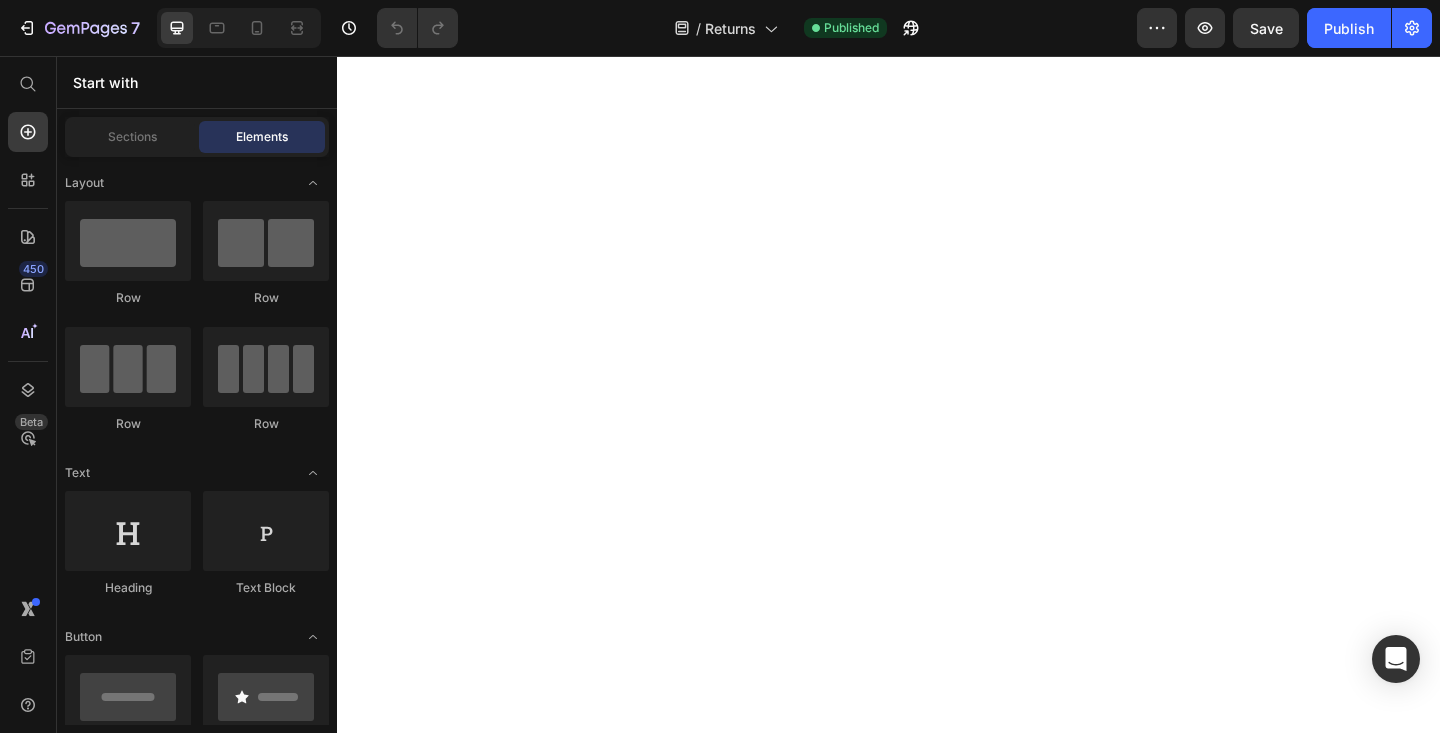 scroll, scrollTop: 0, scrollLeft: 0, axis: both 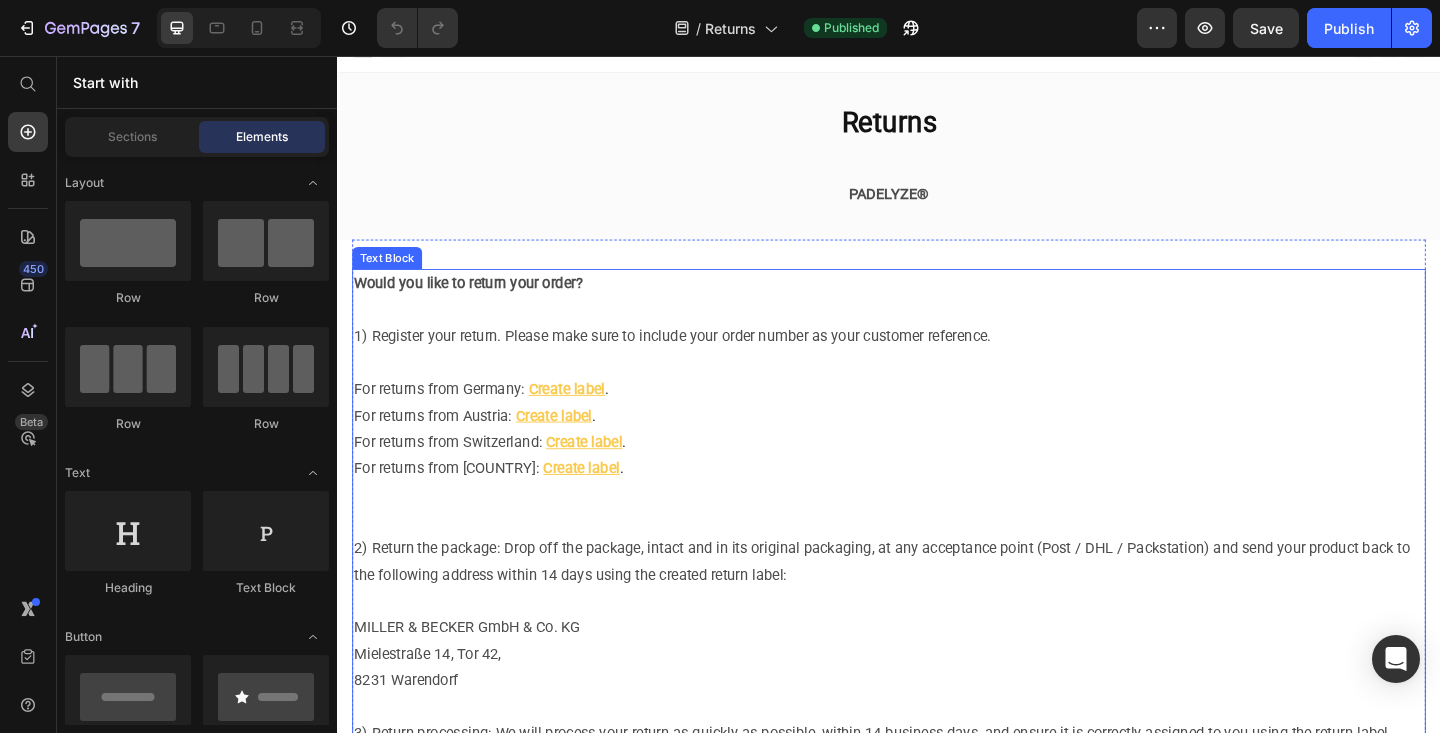 click on "For returns from Switzerland:   Create label ." at bounding box center [937, 477] 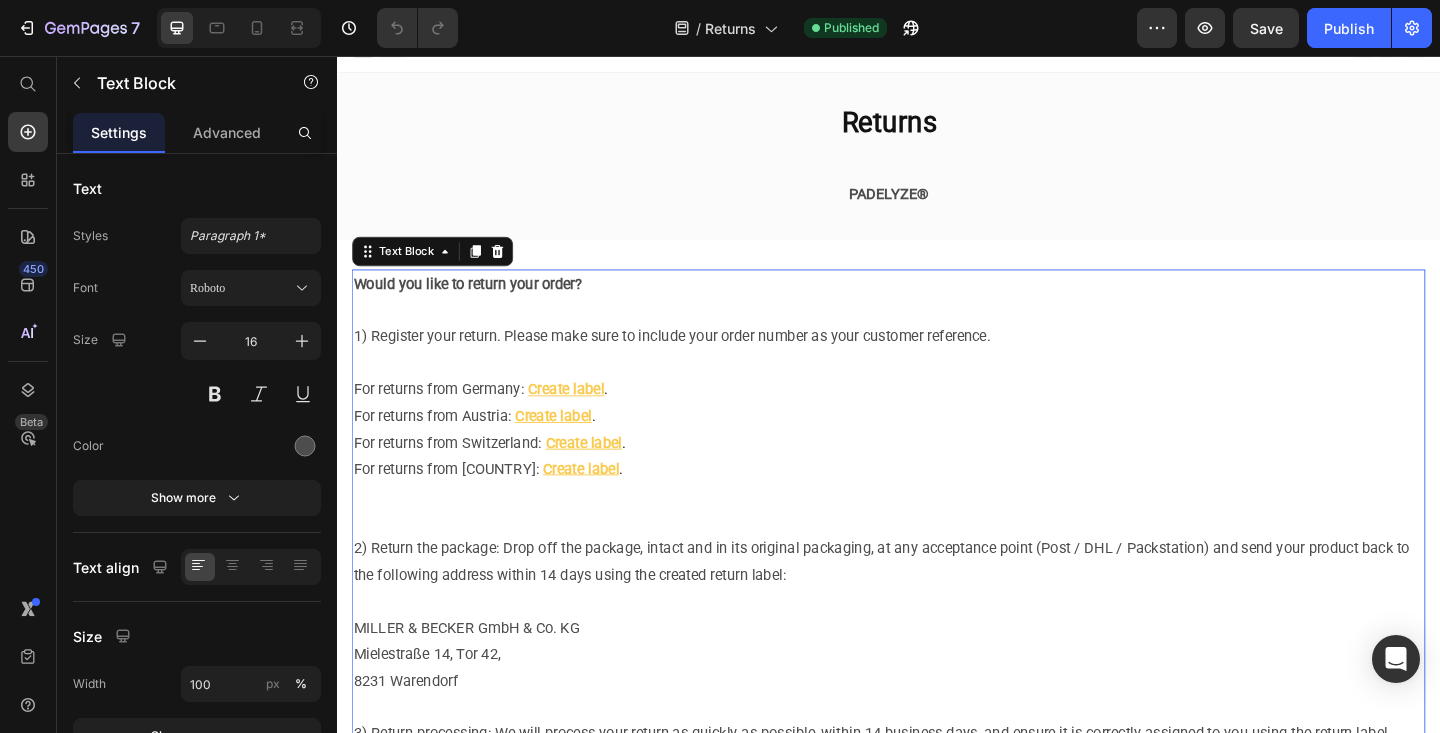 click on "For returns from Belgium:   Create label ." at bounding box center (937, 534) 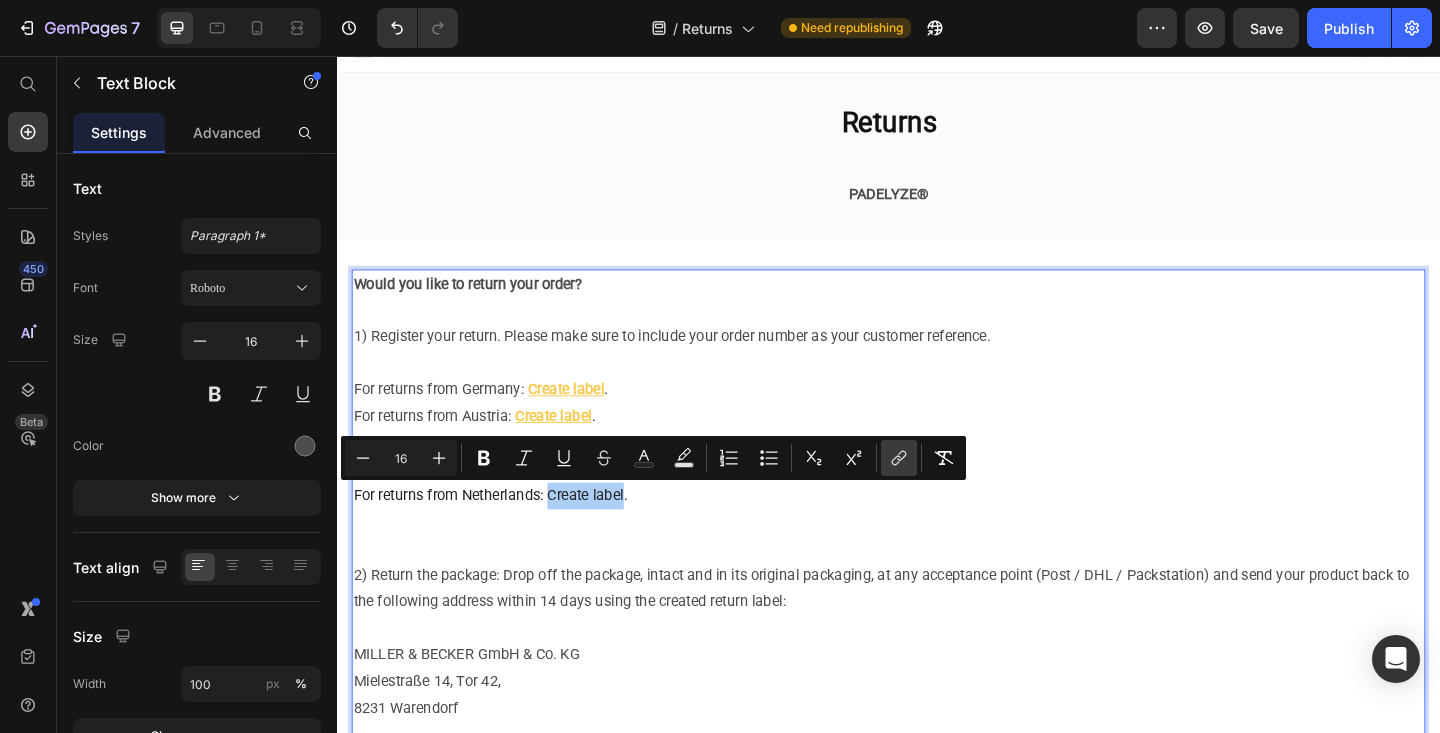 click 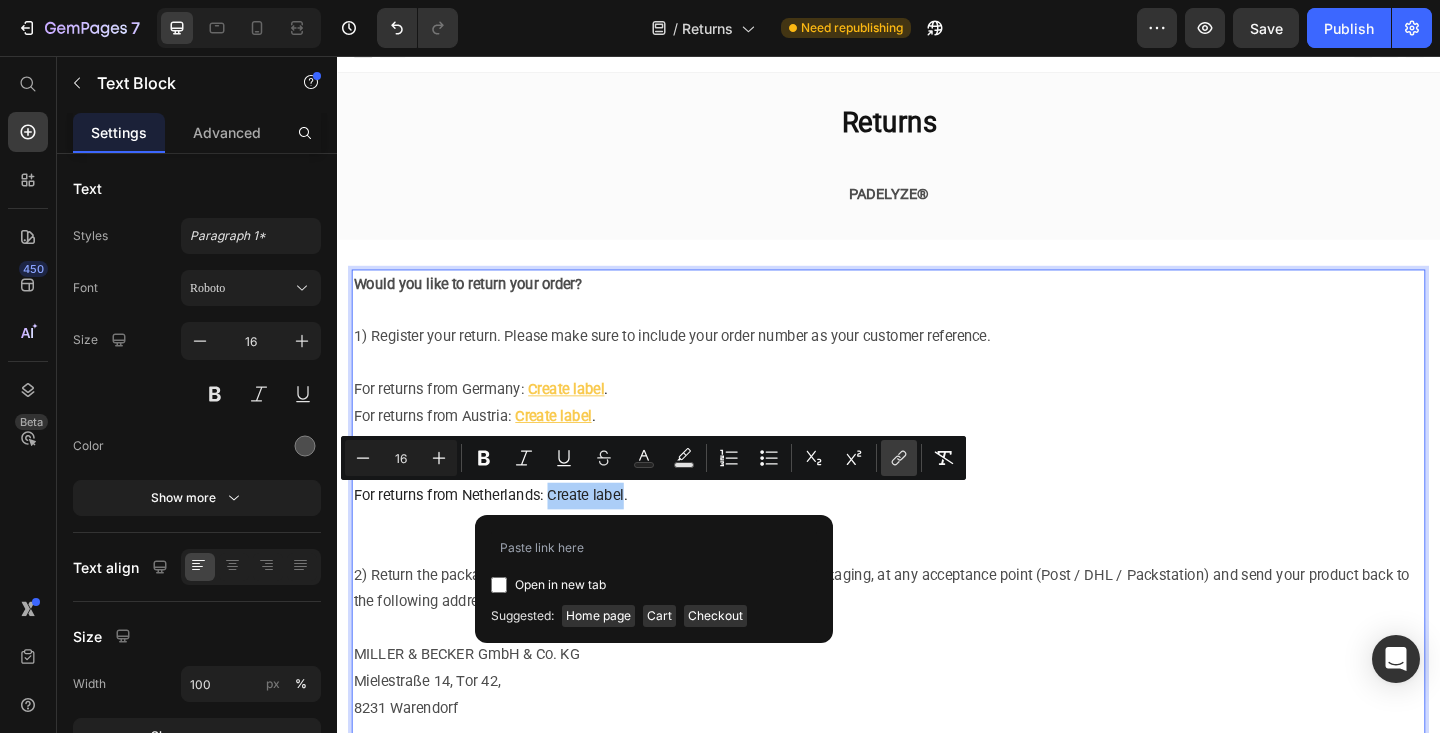 type on "https://www.dhl.de/retoure/gw/rpcustomerweb/OrderEntry.action?hash=8baa74313a7fa94a1151c8397592725730b7bbf750bfa2426dc058ef68561639" 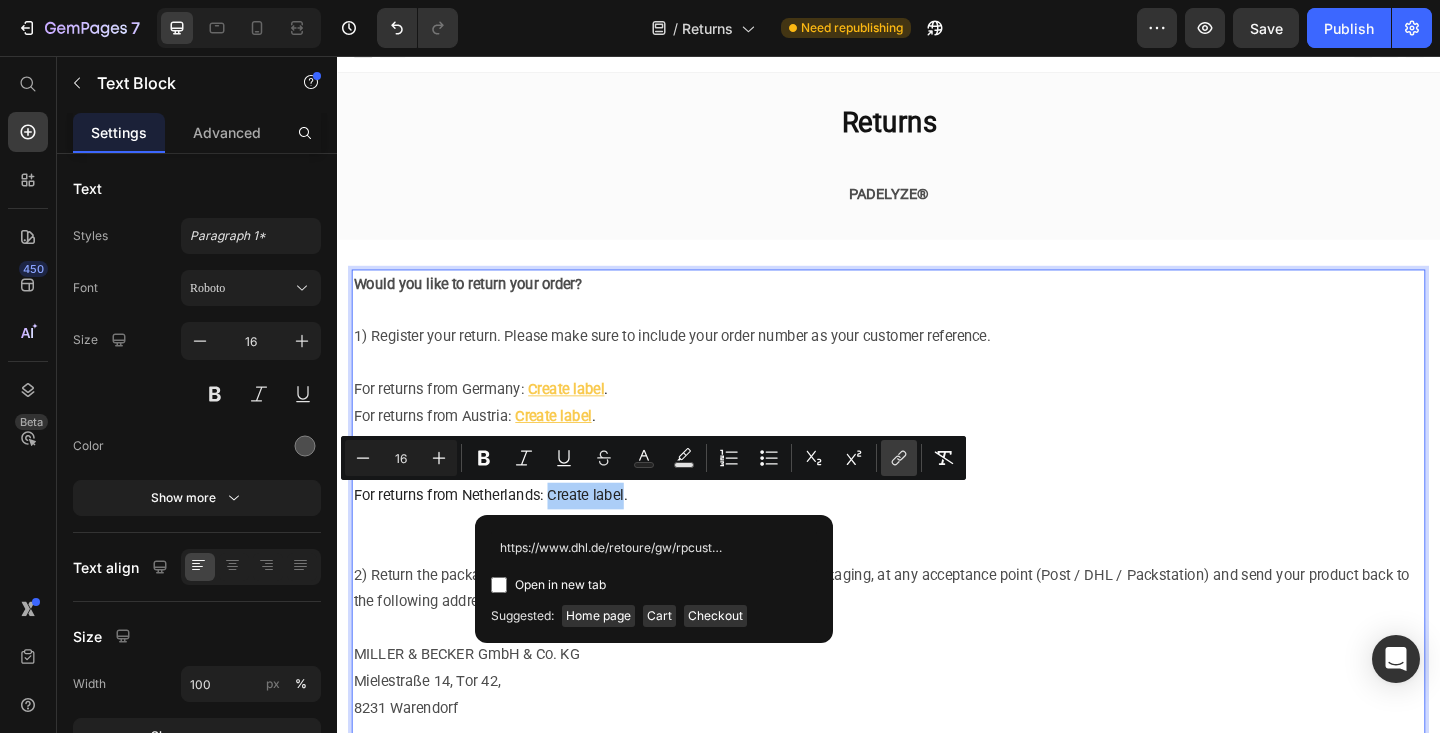 scroll, scrollTop: 0, scrollLeft: 626, axis: horizontal 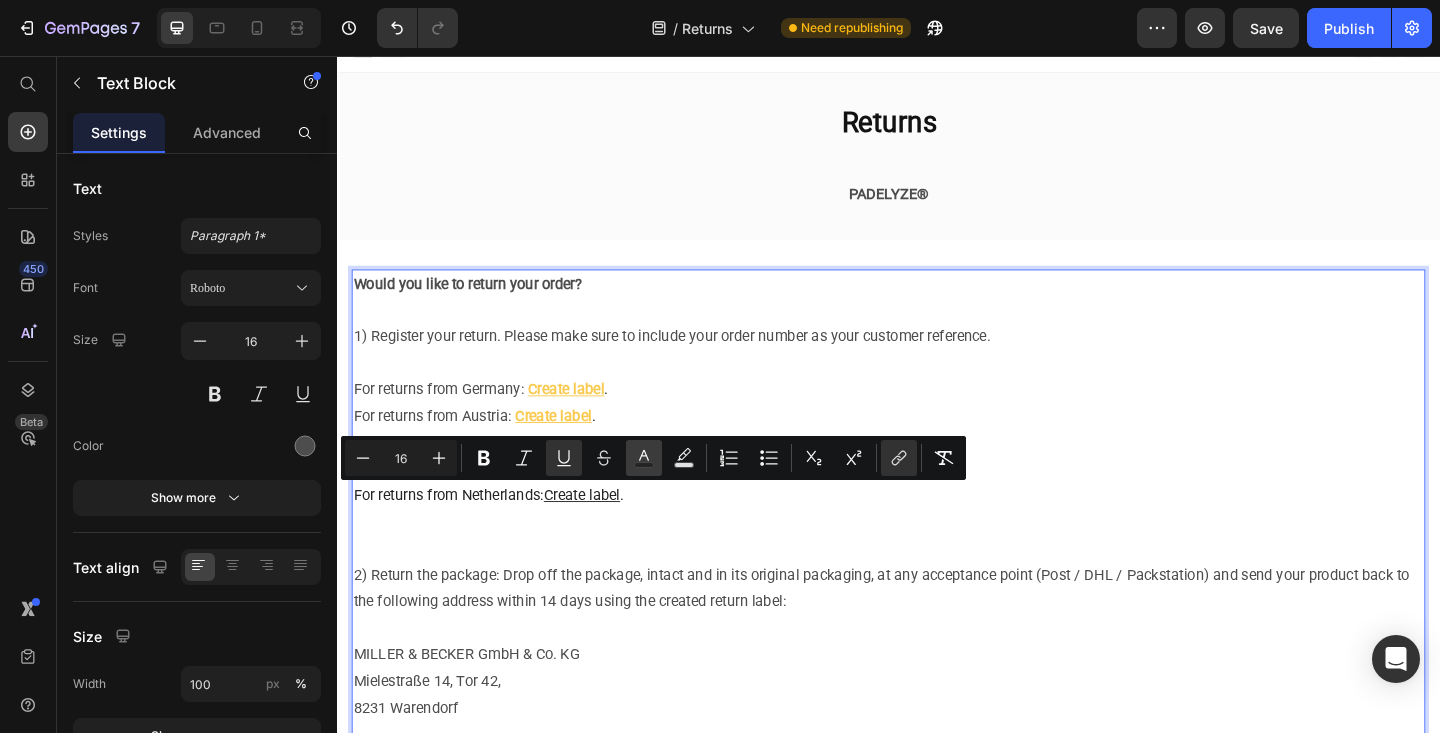 click on "color" at bounding box center (644, 458) 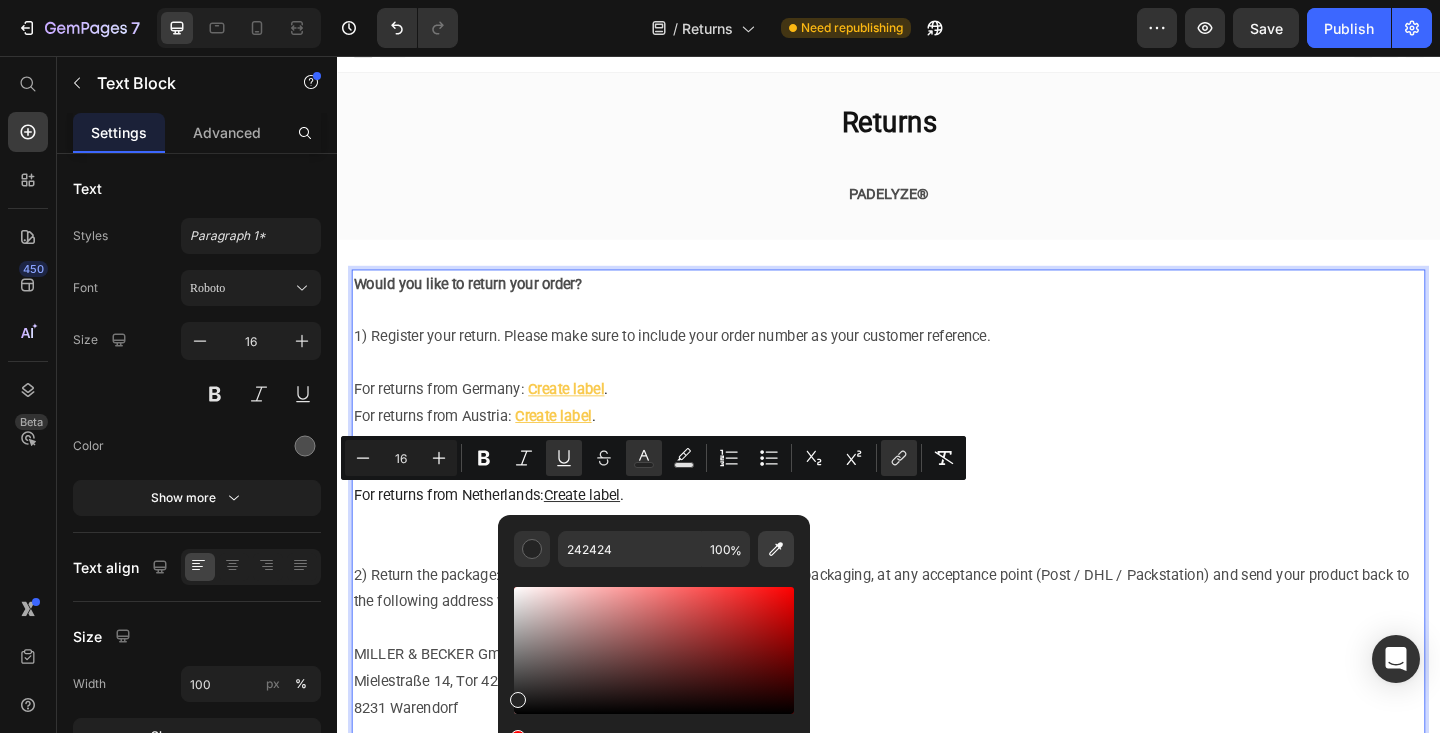 click 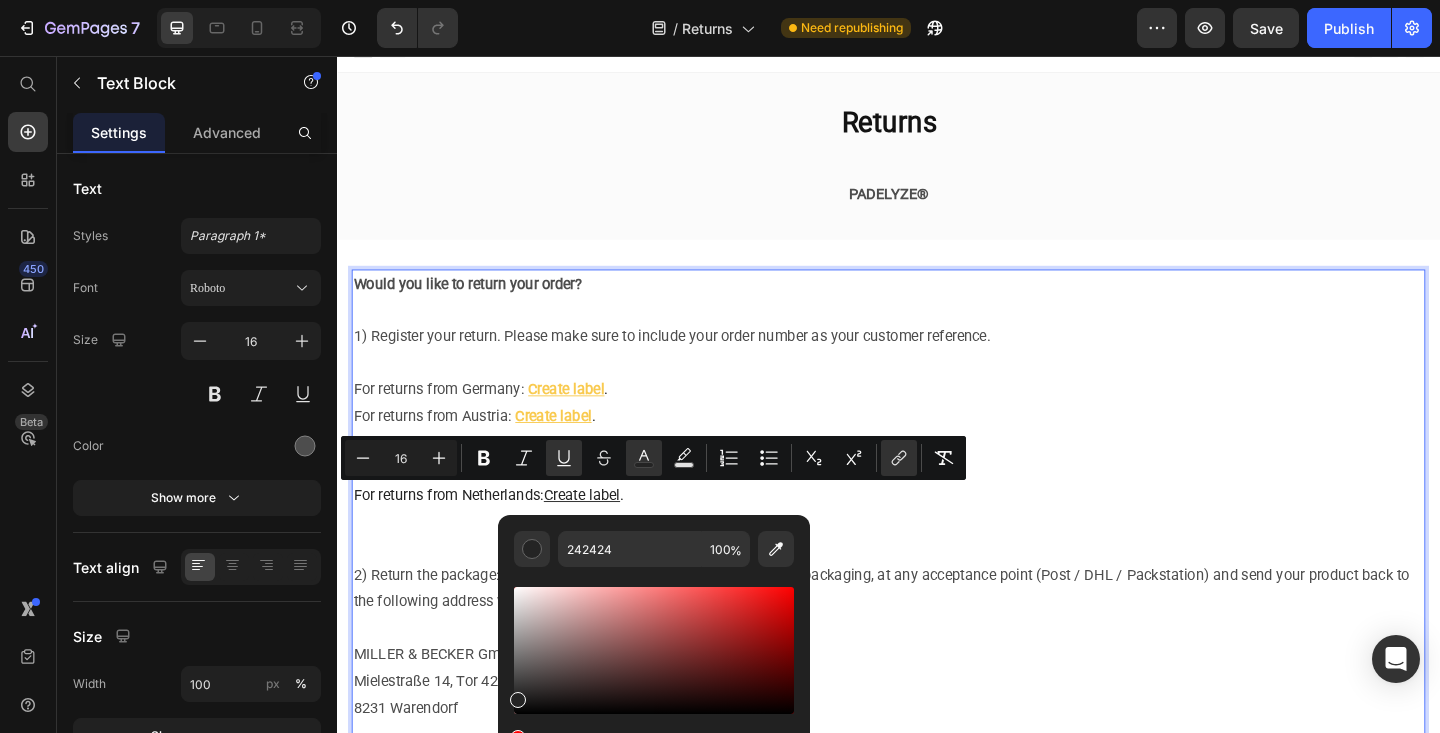 type on "FACA4F" 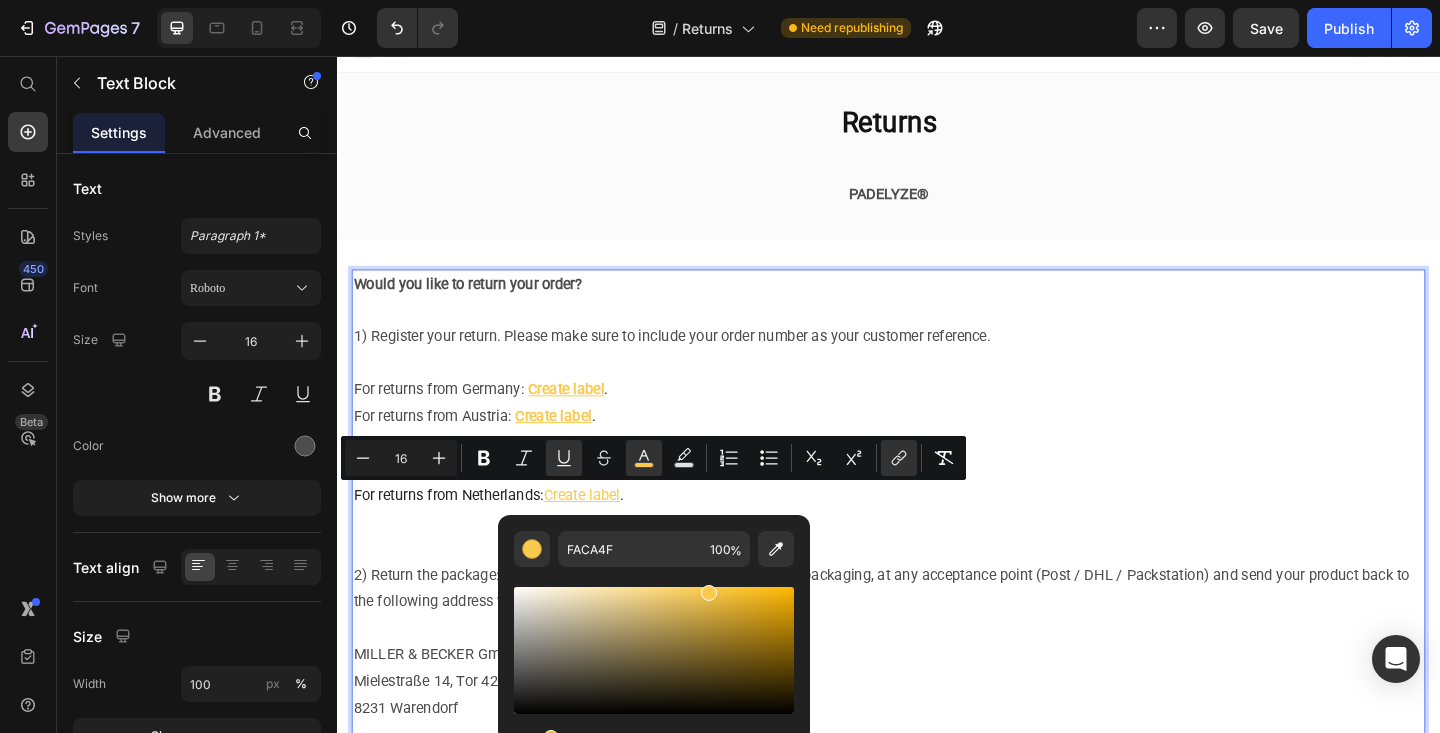 click on "For returns from Austria:   Create label ." at bounding box center [937, 448] 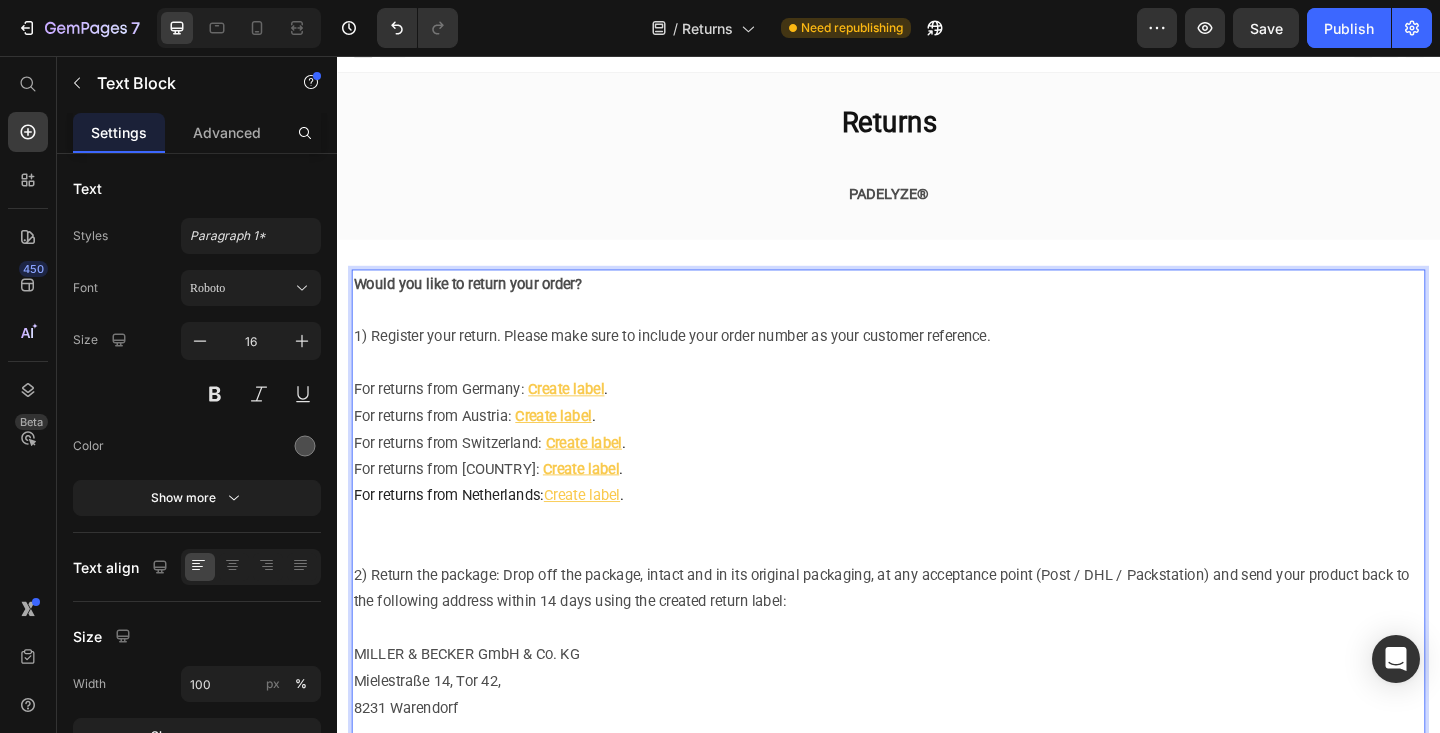 click on "Create label" at bounding box center [603, 533] 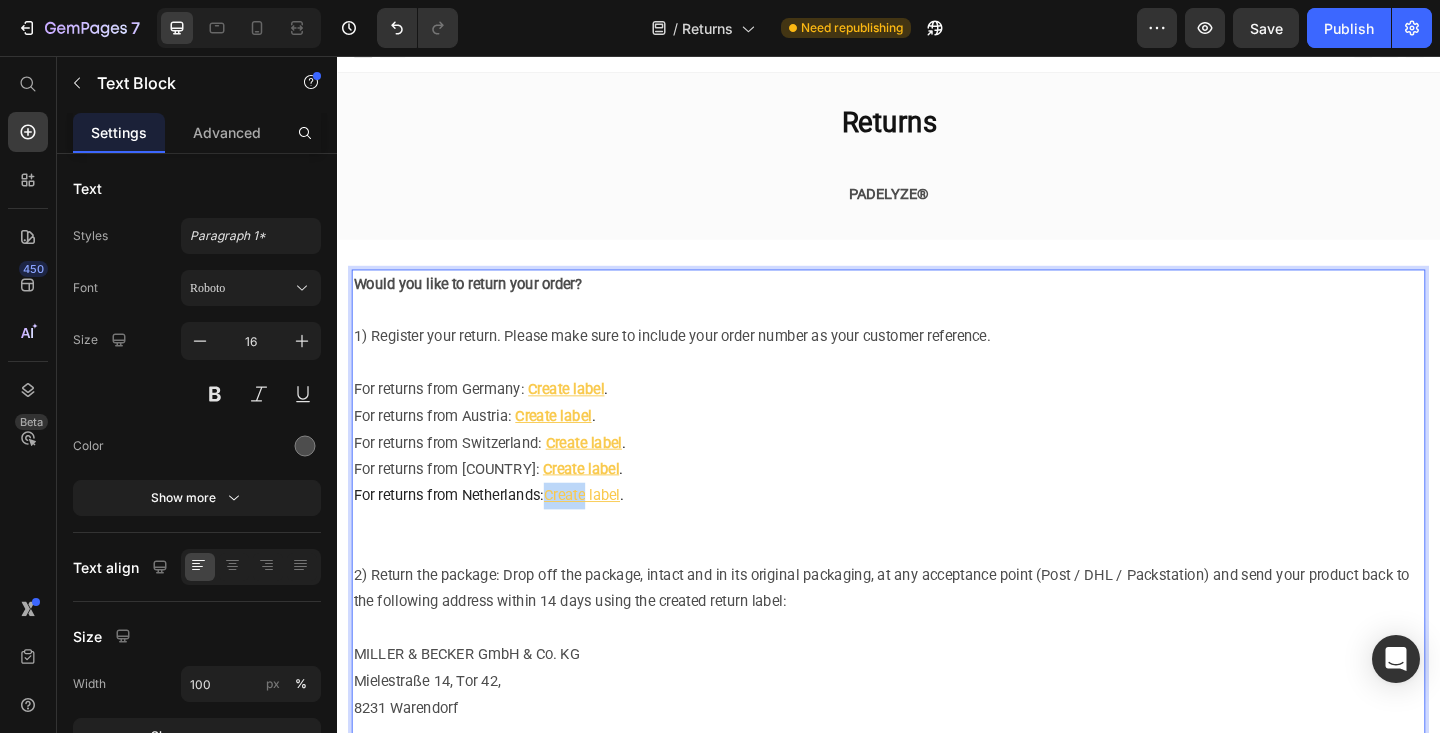 click on "Create label" at bounding box center (603, 533) 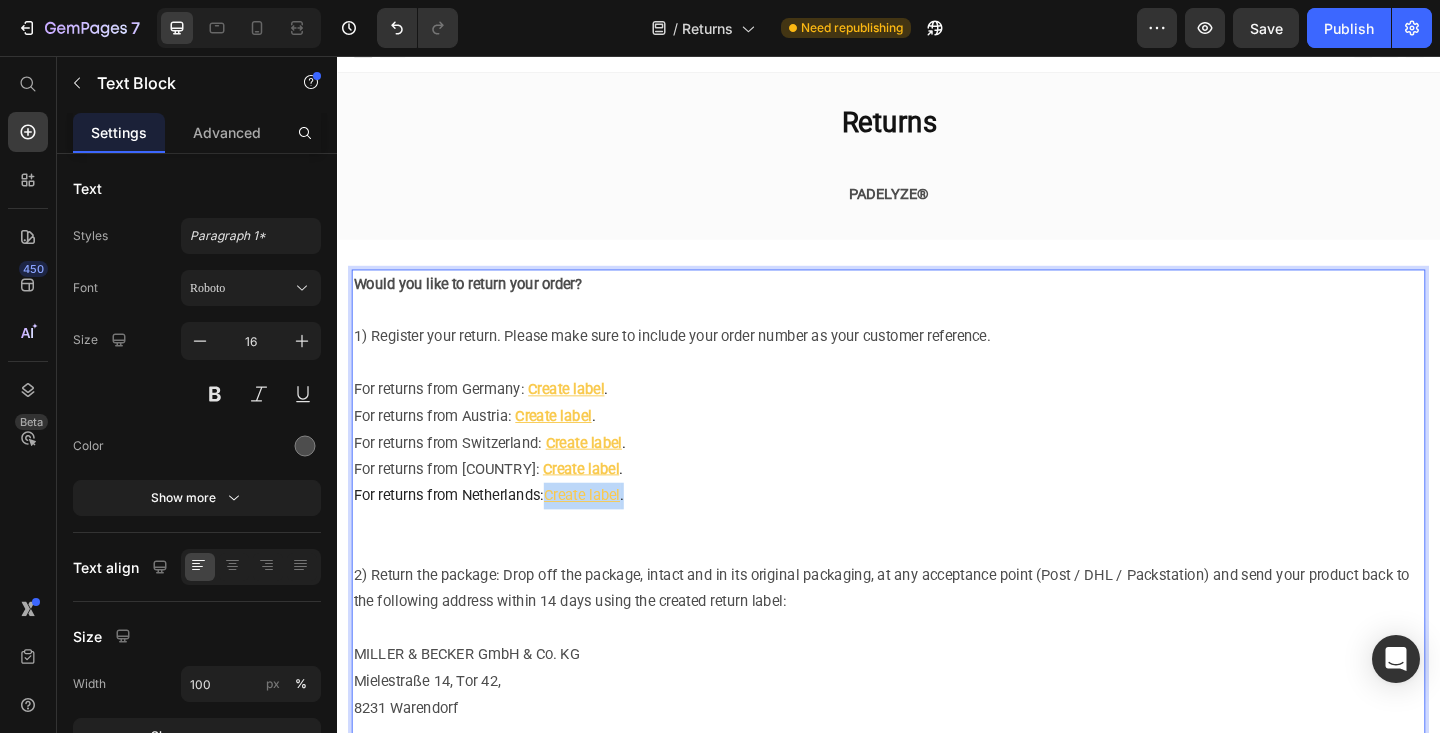 click on "." at bounding box center (647, 533) 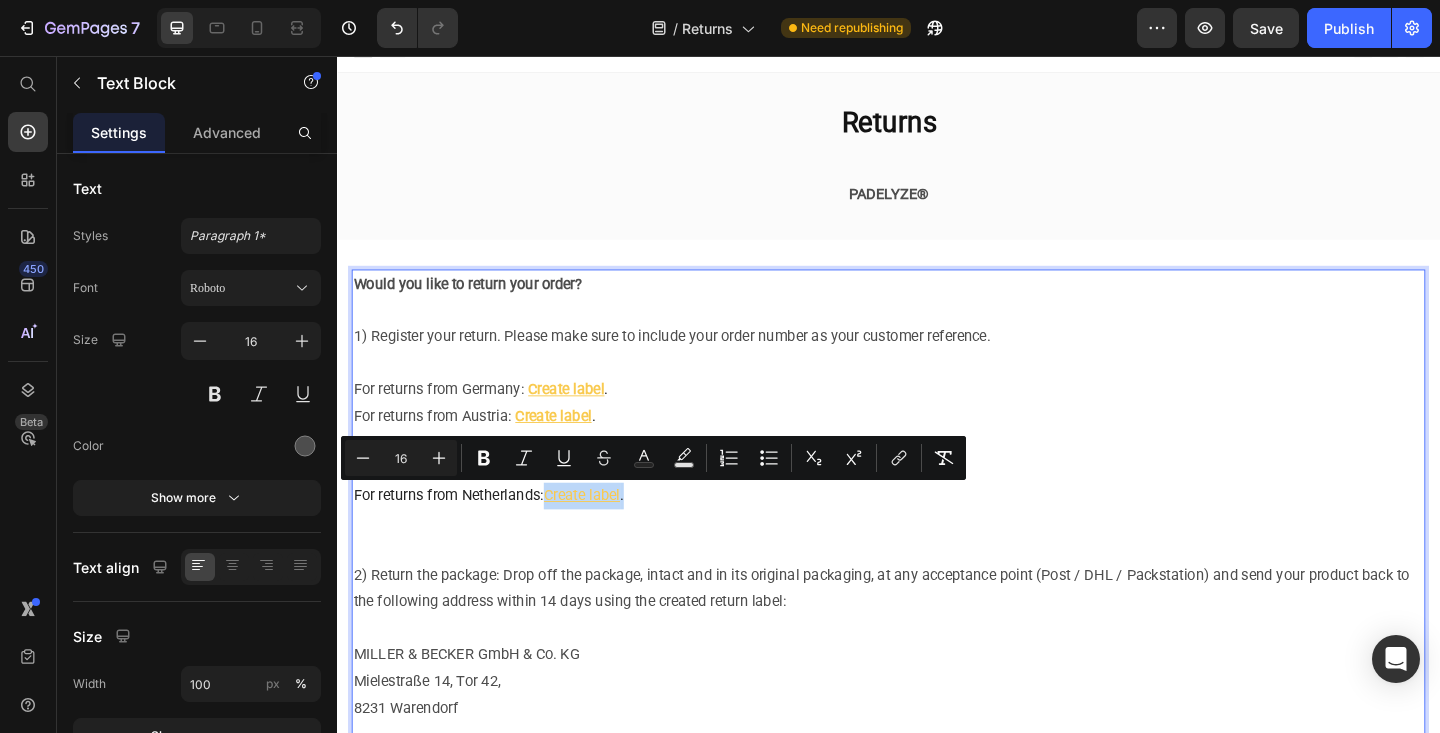 click on "Create label" at bounding box center [603, 533] 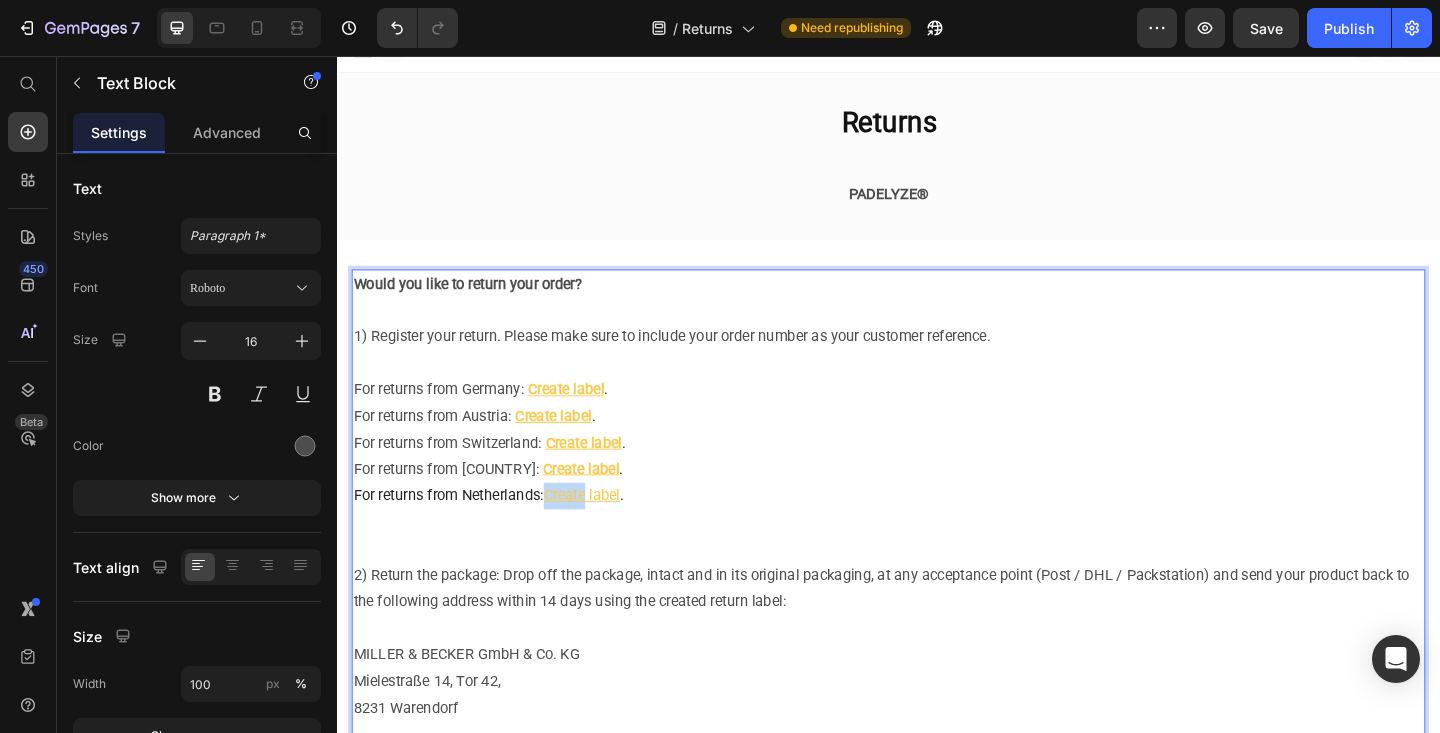 click on "Create label" at bounding box center (603, 533) 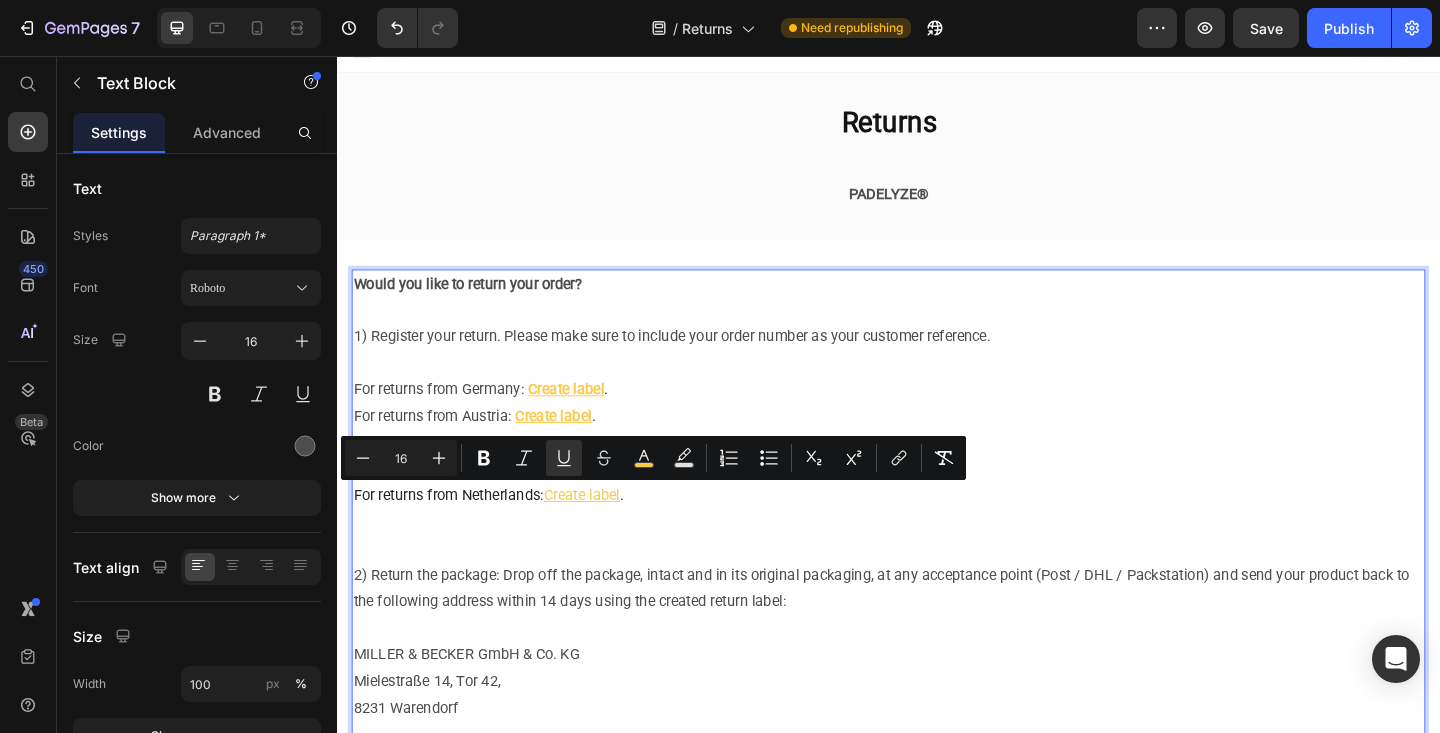 click on "Create label" at bounding box center [603, 533] 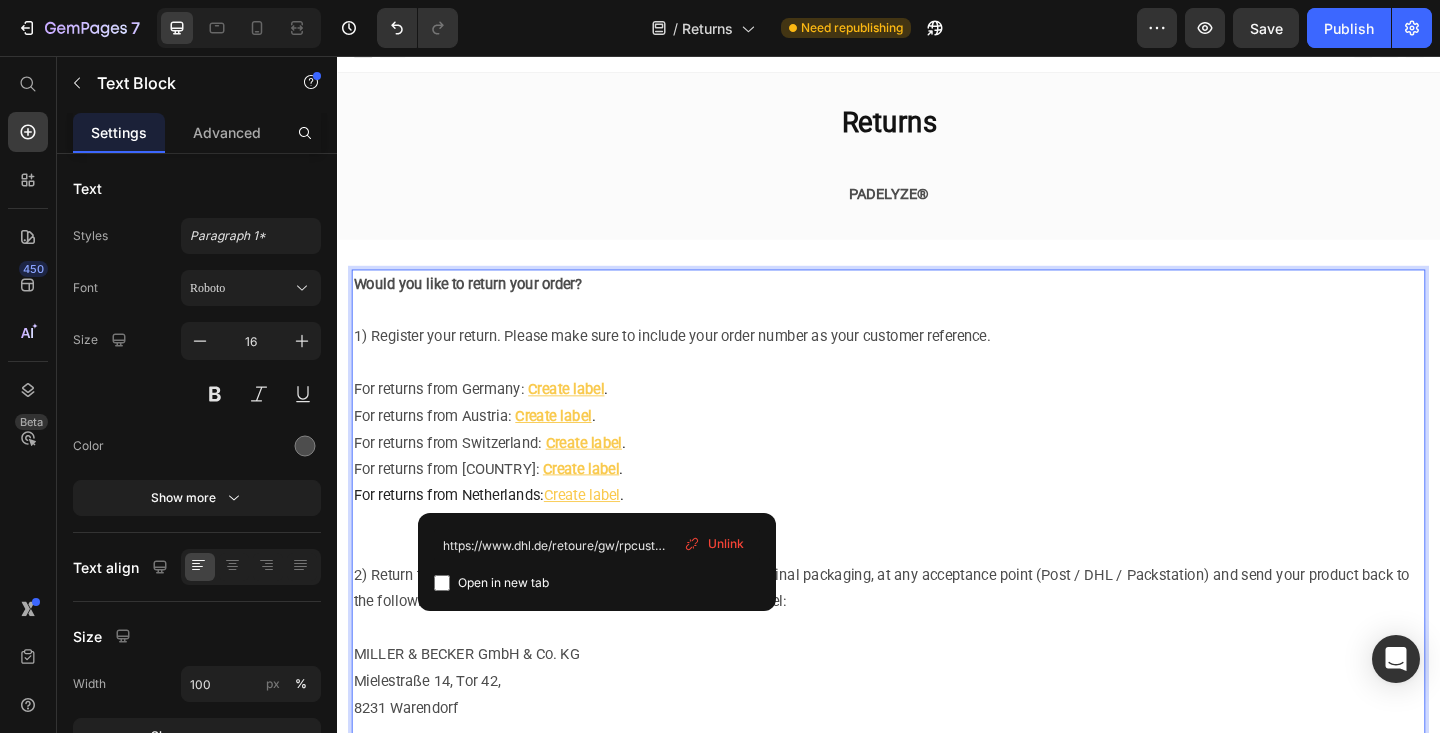 click on "For returns from Netherlands:  Create label ." at bounding box center [937, 563] 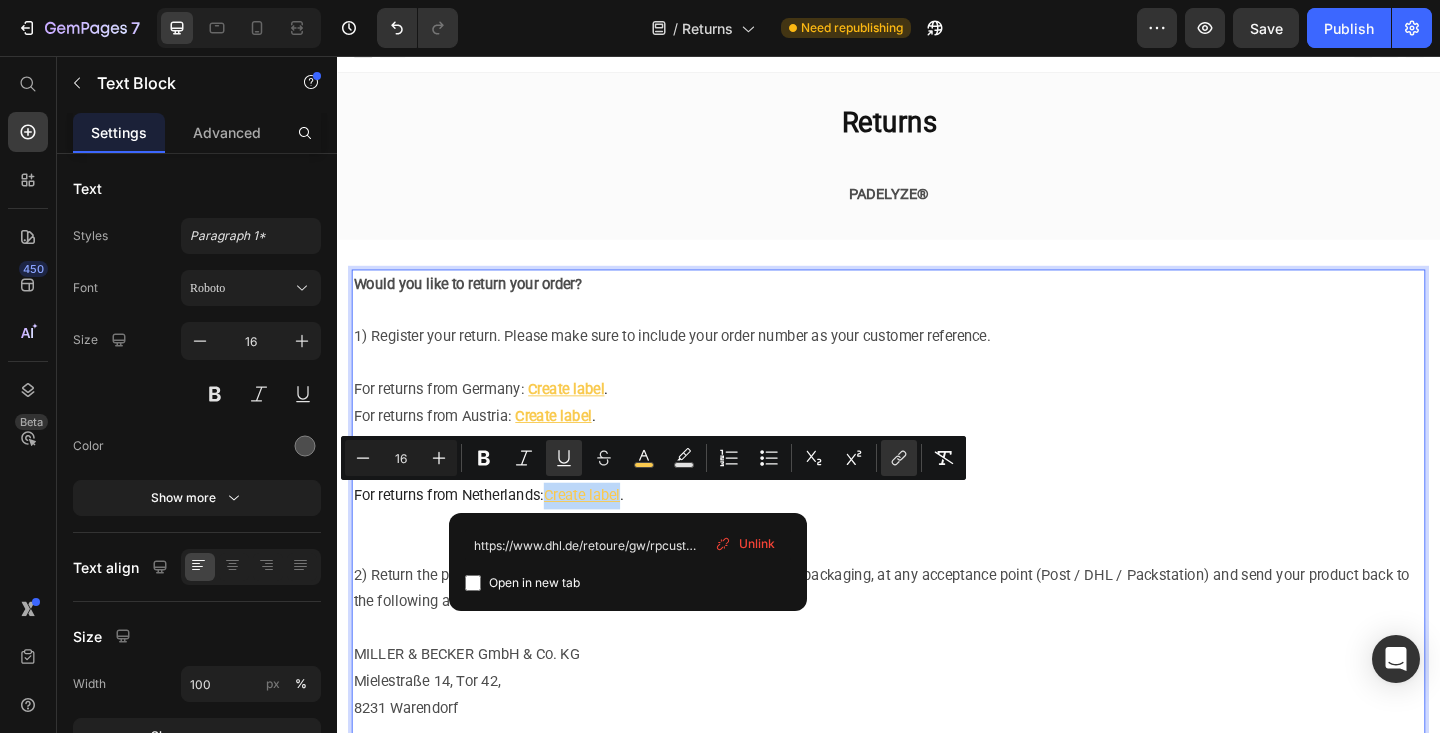 drag, startPoint x: 653, startPoint y: 538, endPoint x: 569, endPoint y: 543, distance: 84.14868 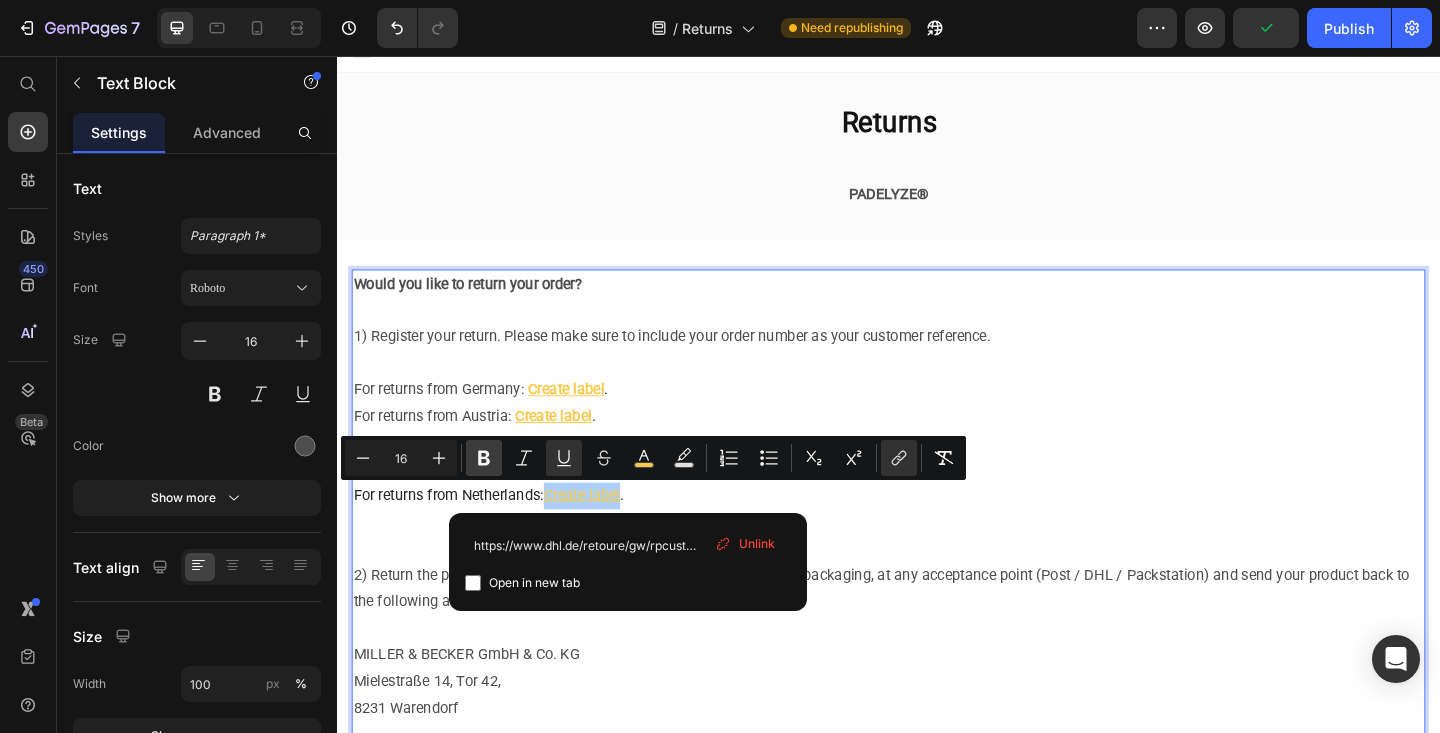 click on "Bold" at bounding box center [484, 458] 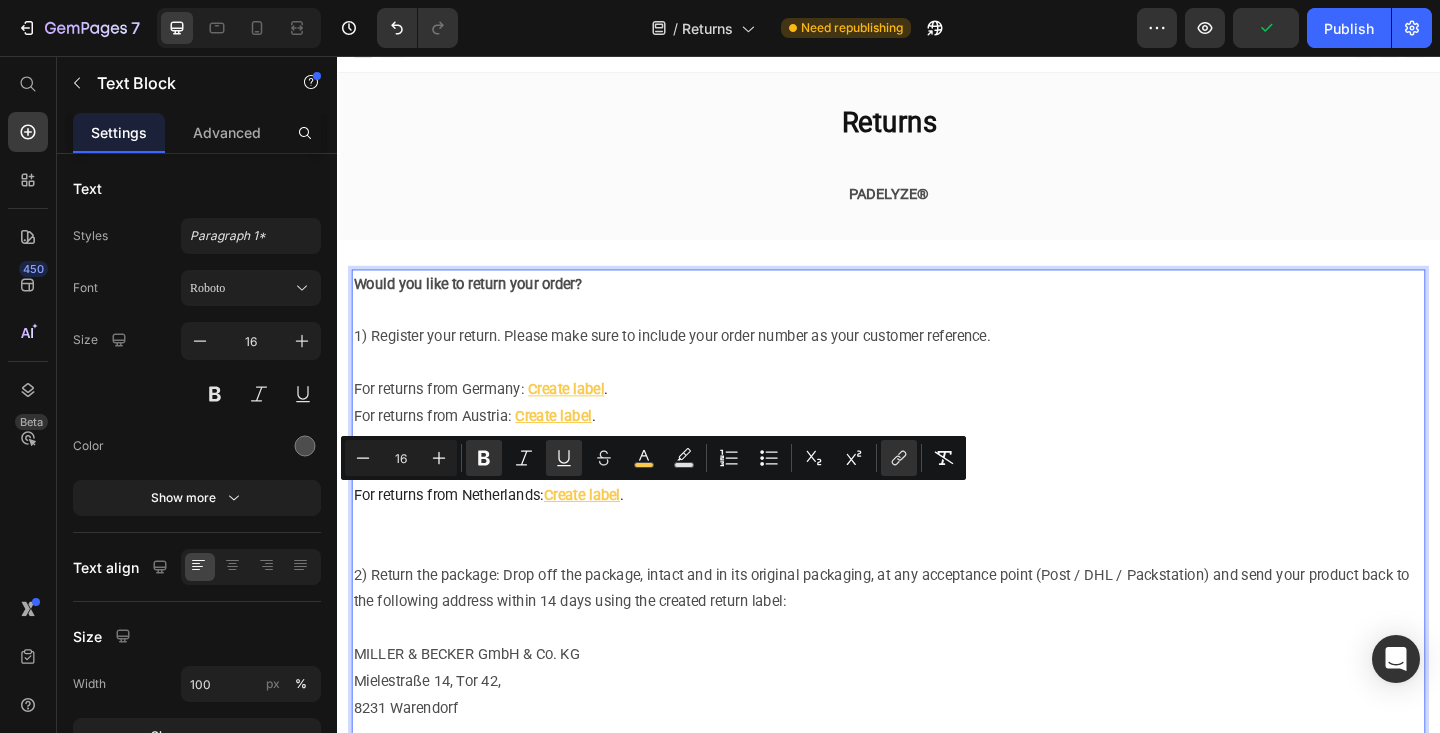 click on "For returns from Germany:   Create label ." at bounding box center (937, 419) 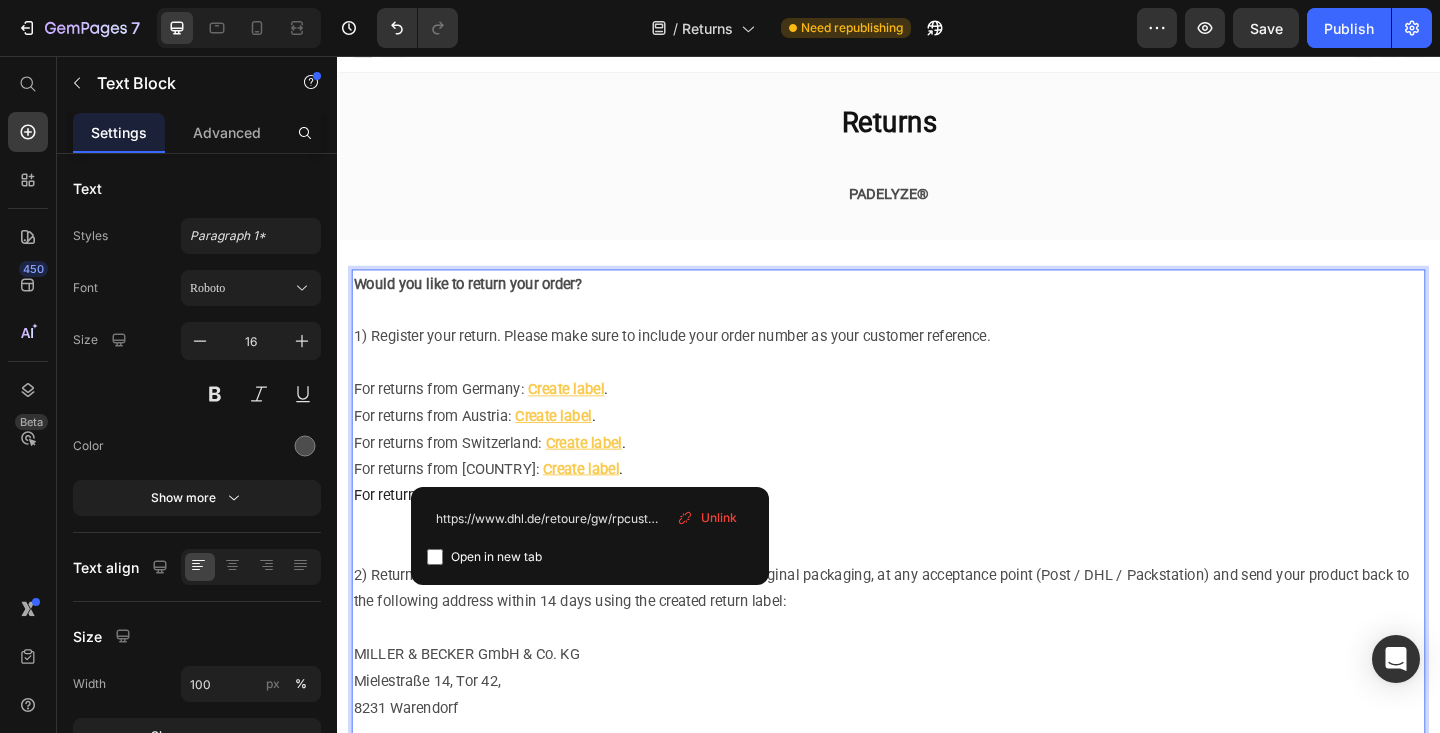 click on "Create label" at bounding box center [602, 504] 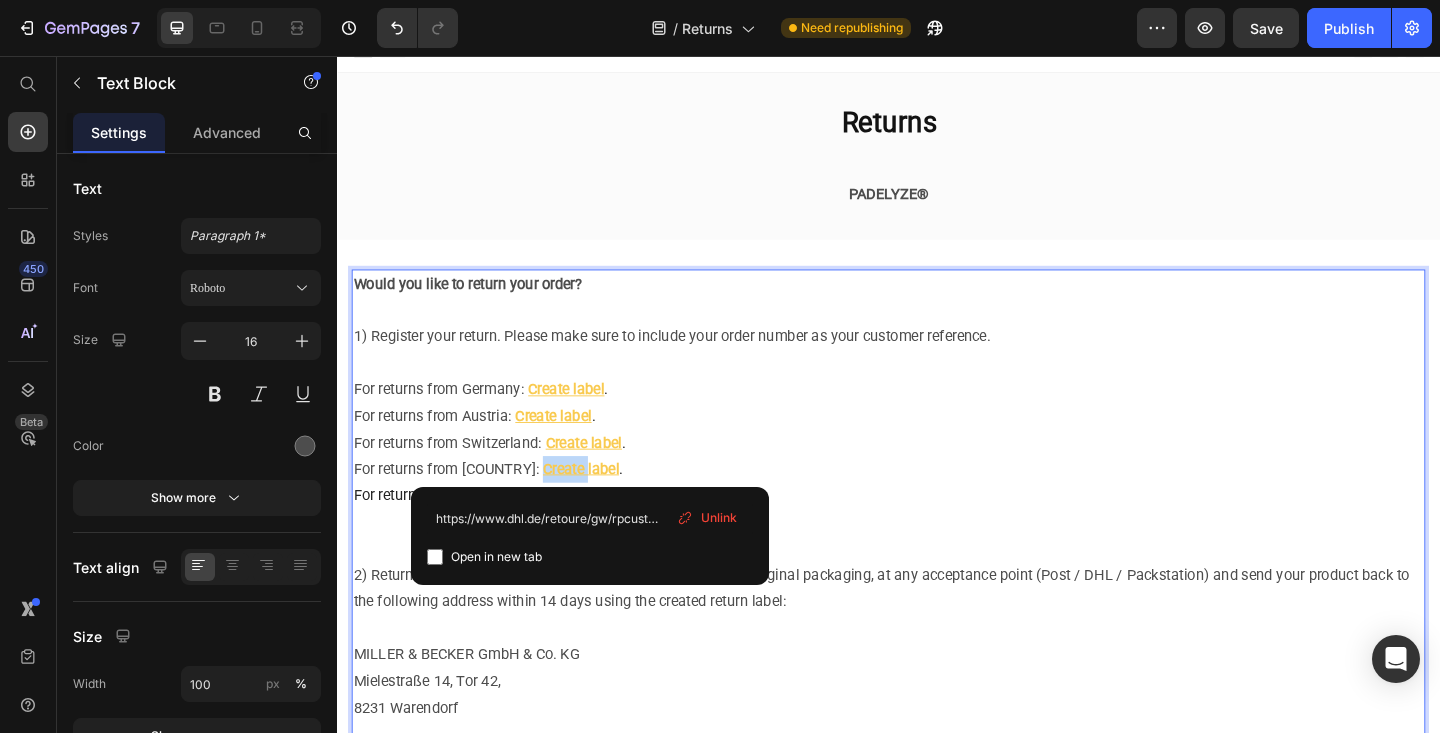 click on "Create label" at bounding box center (602, 504) 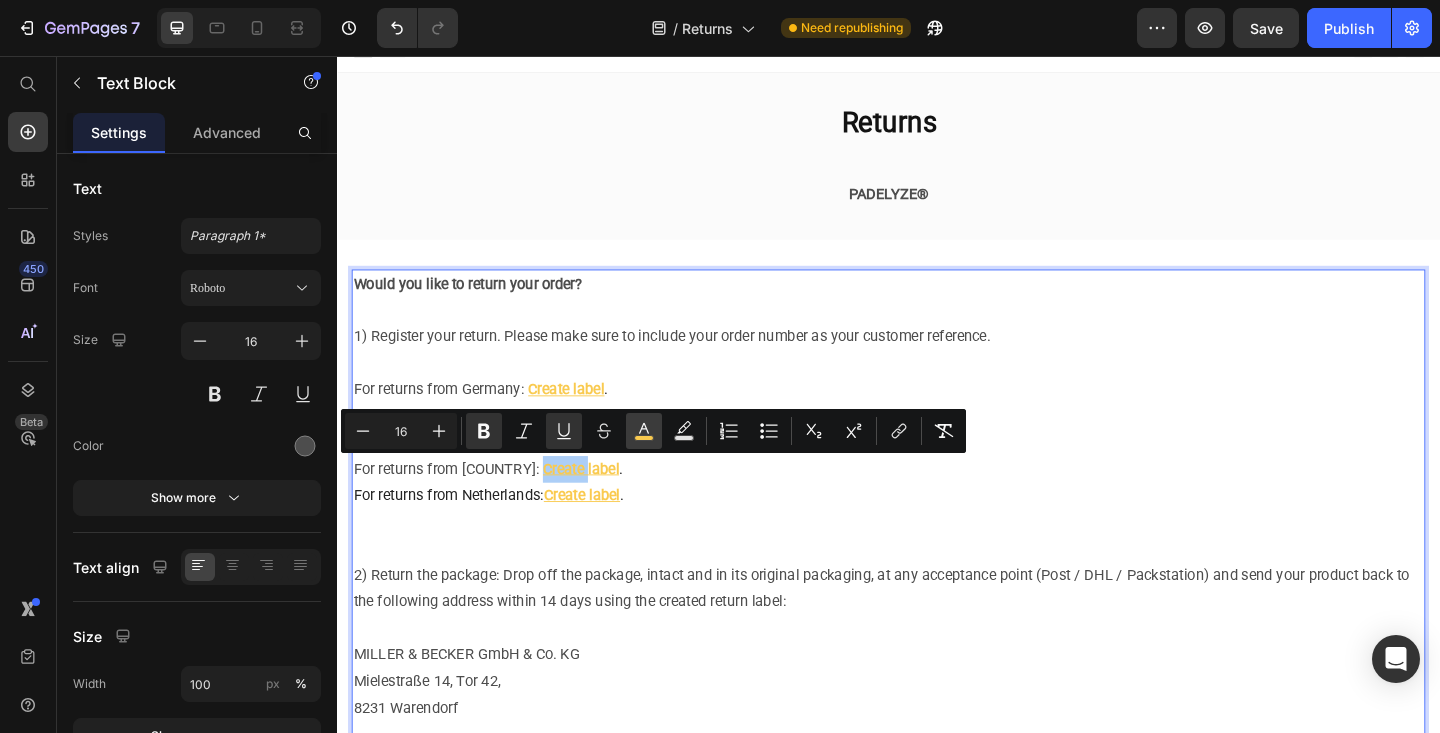 click 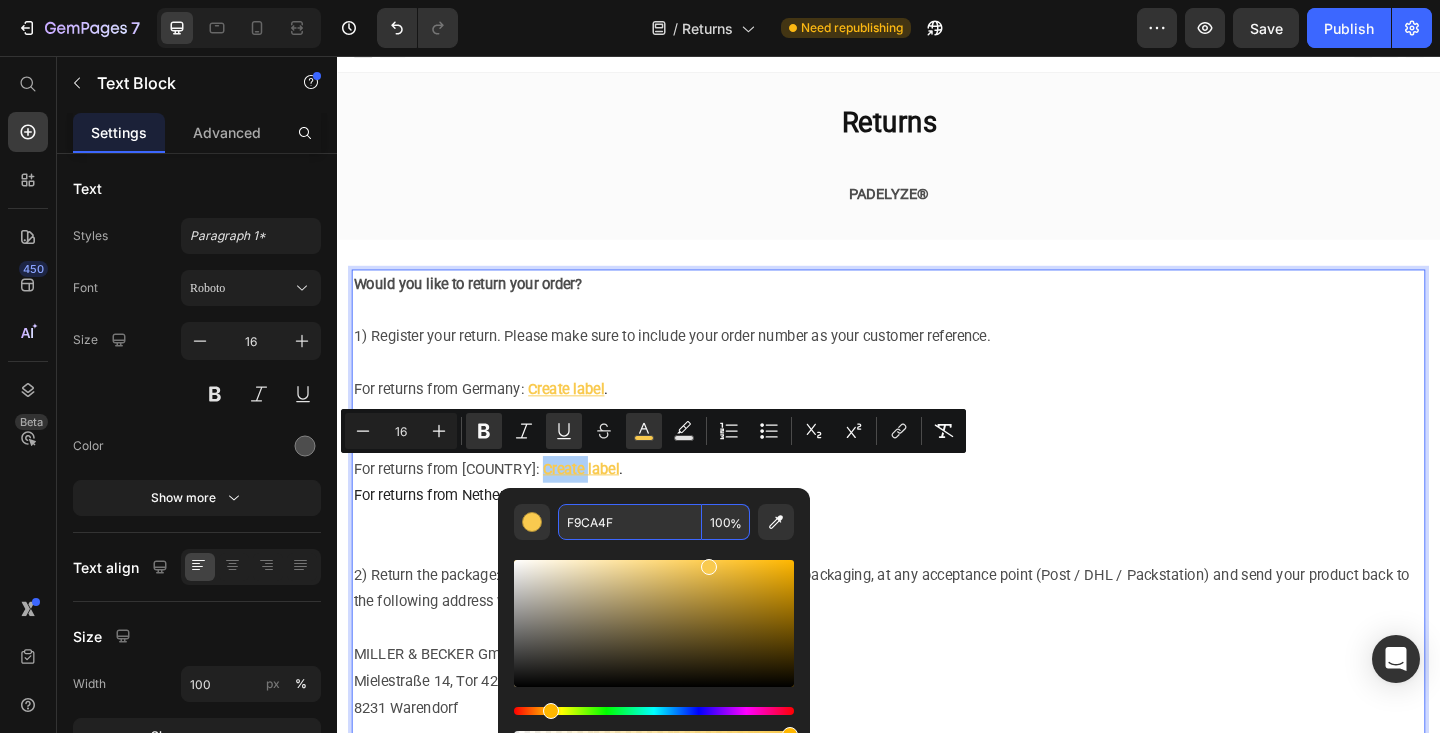 click on "F9CA4F" at bounding box center [630, 522] 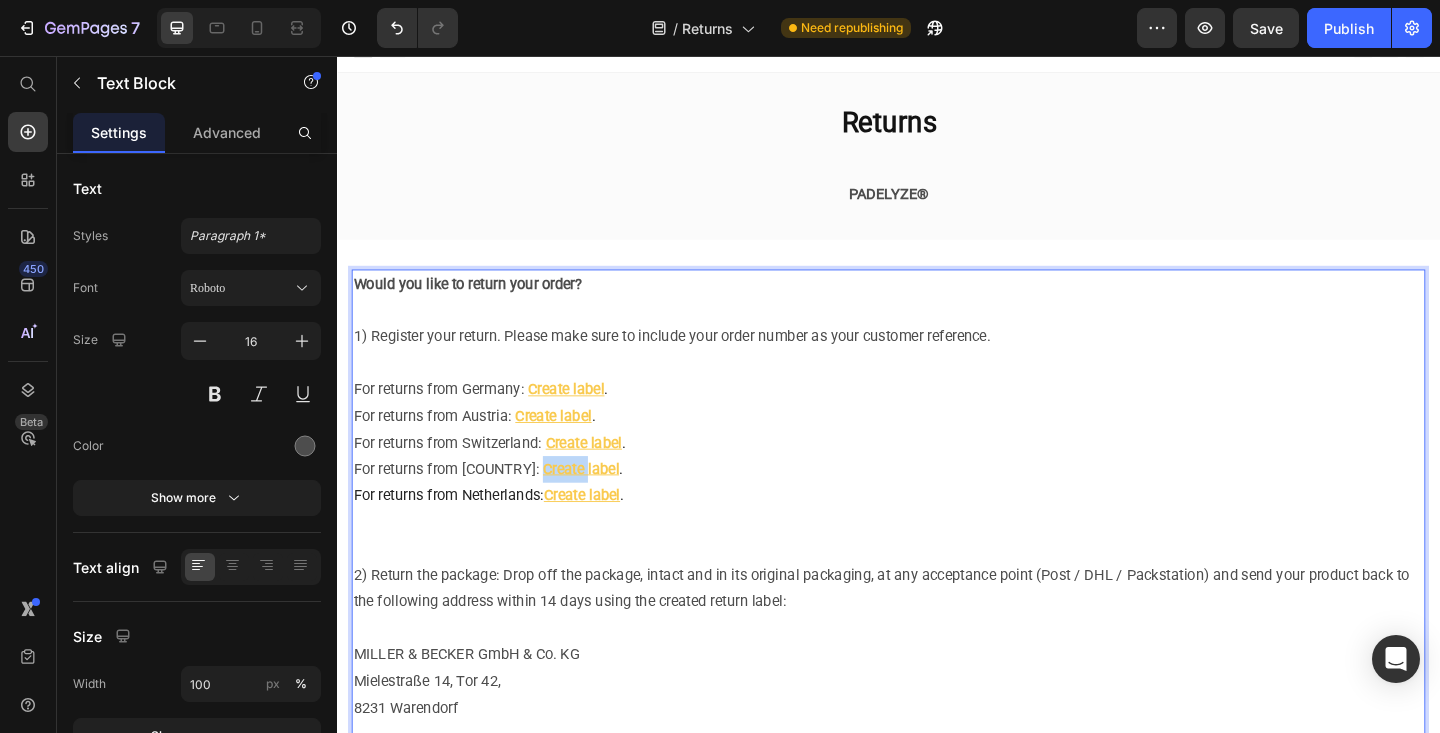 click at bounding box center (937, 333) 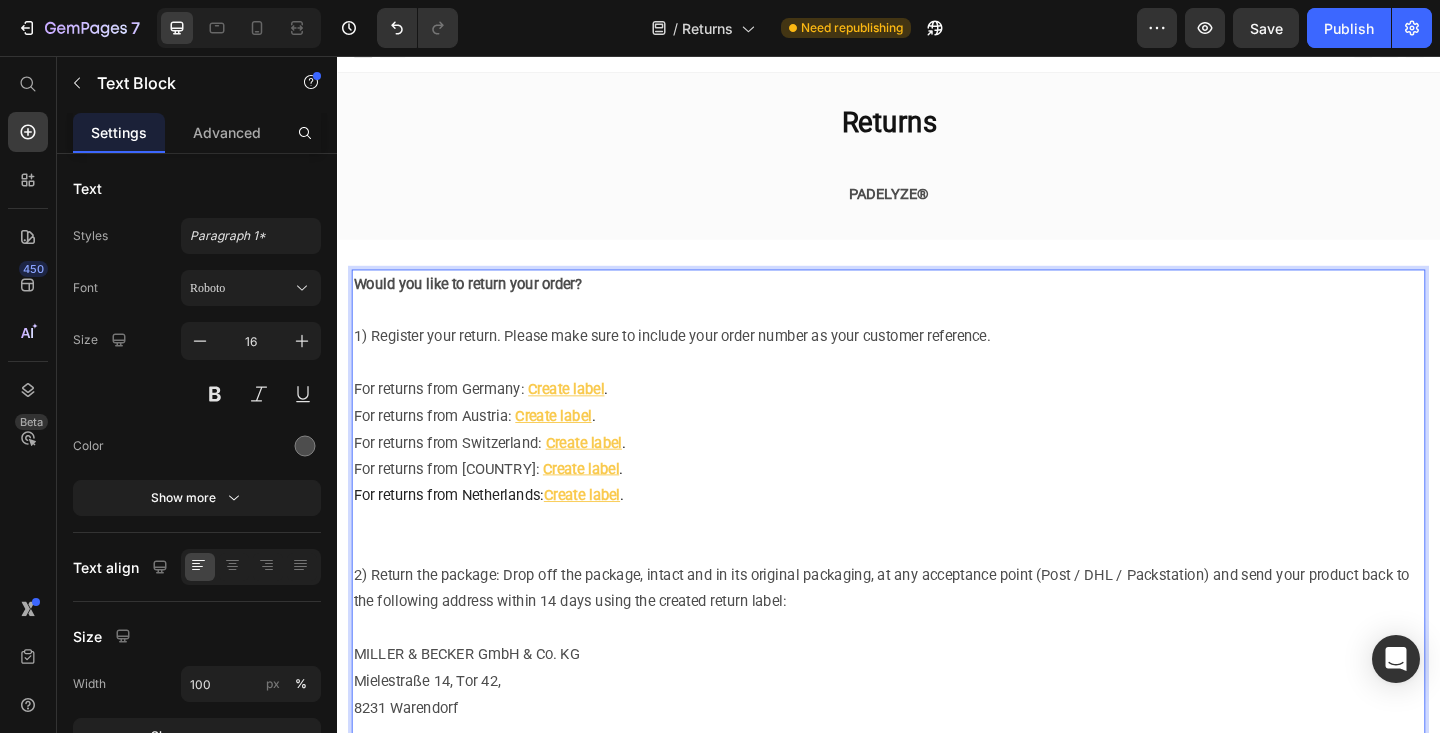 click on "Create label" at bounding box center [603, 533] 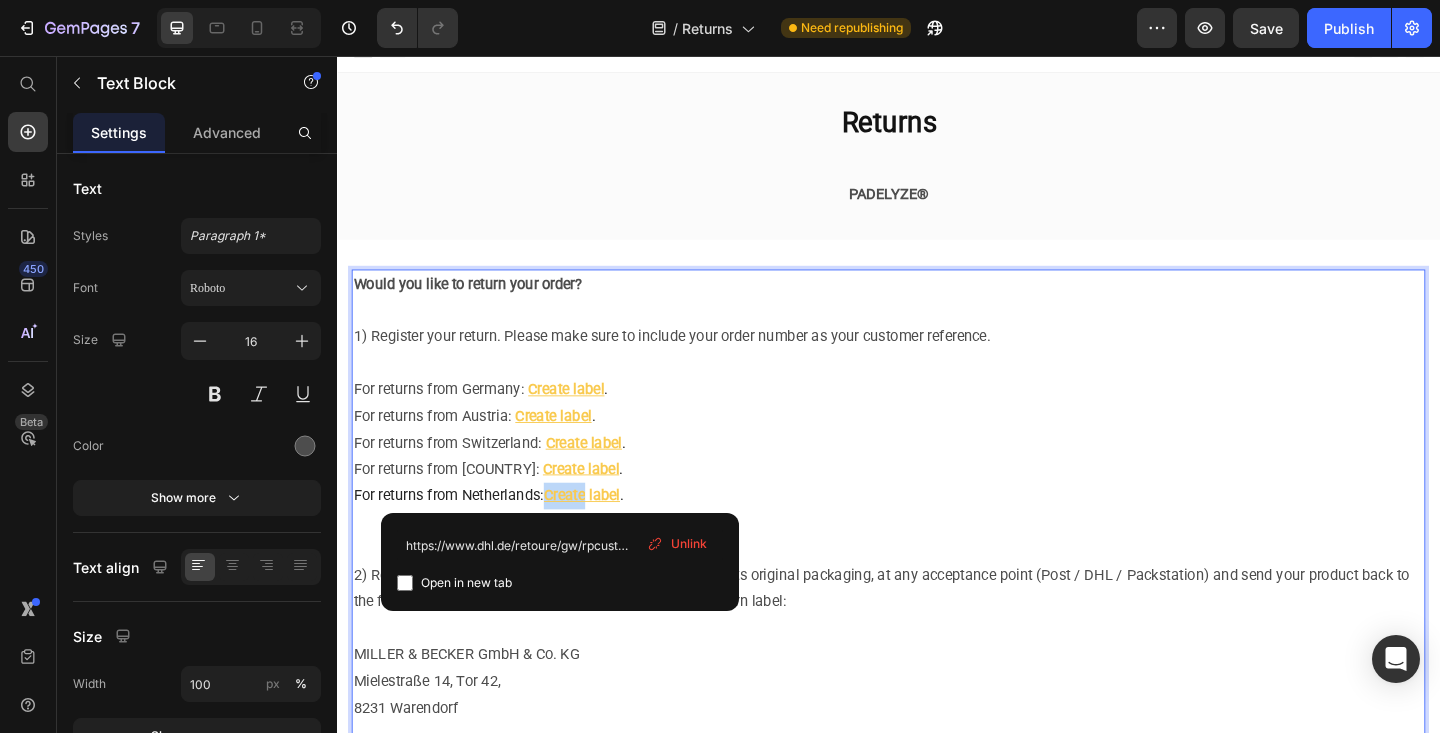 click on "Create label" at bounding box center [603, 533] 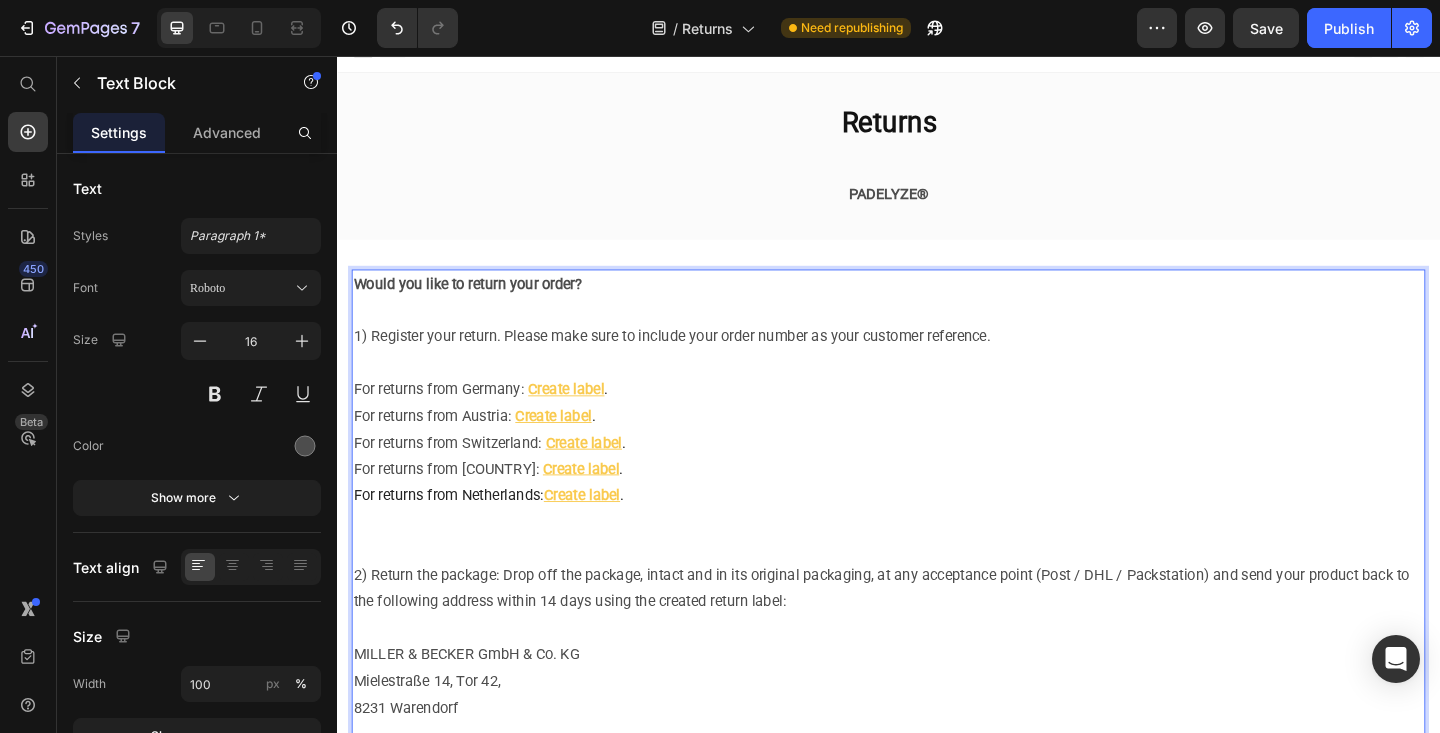 click on "Create label" at bounding box center (603, 533) 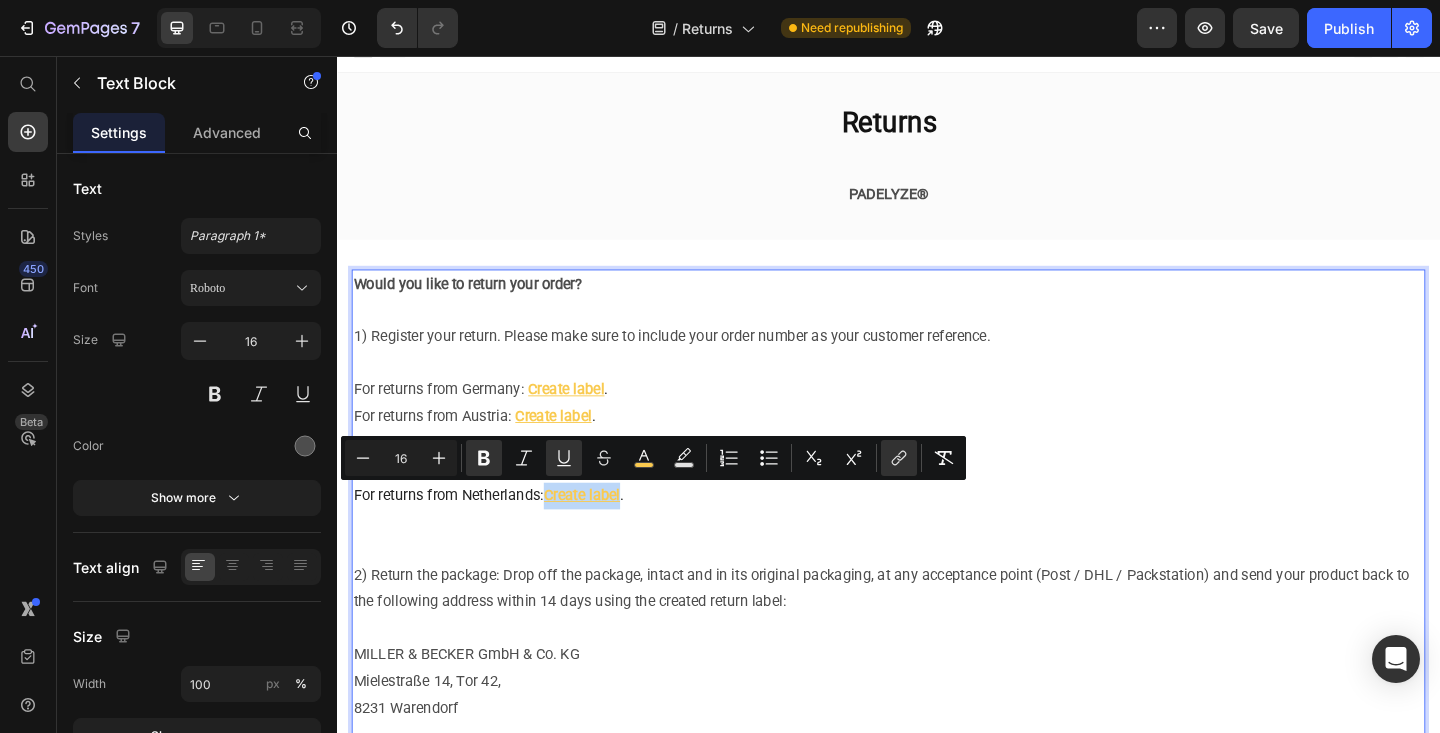 drag, startPoint x: 572, startPoint y: 533, endPoint x: 653, endPoint y: 534, distance: 81.00617 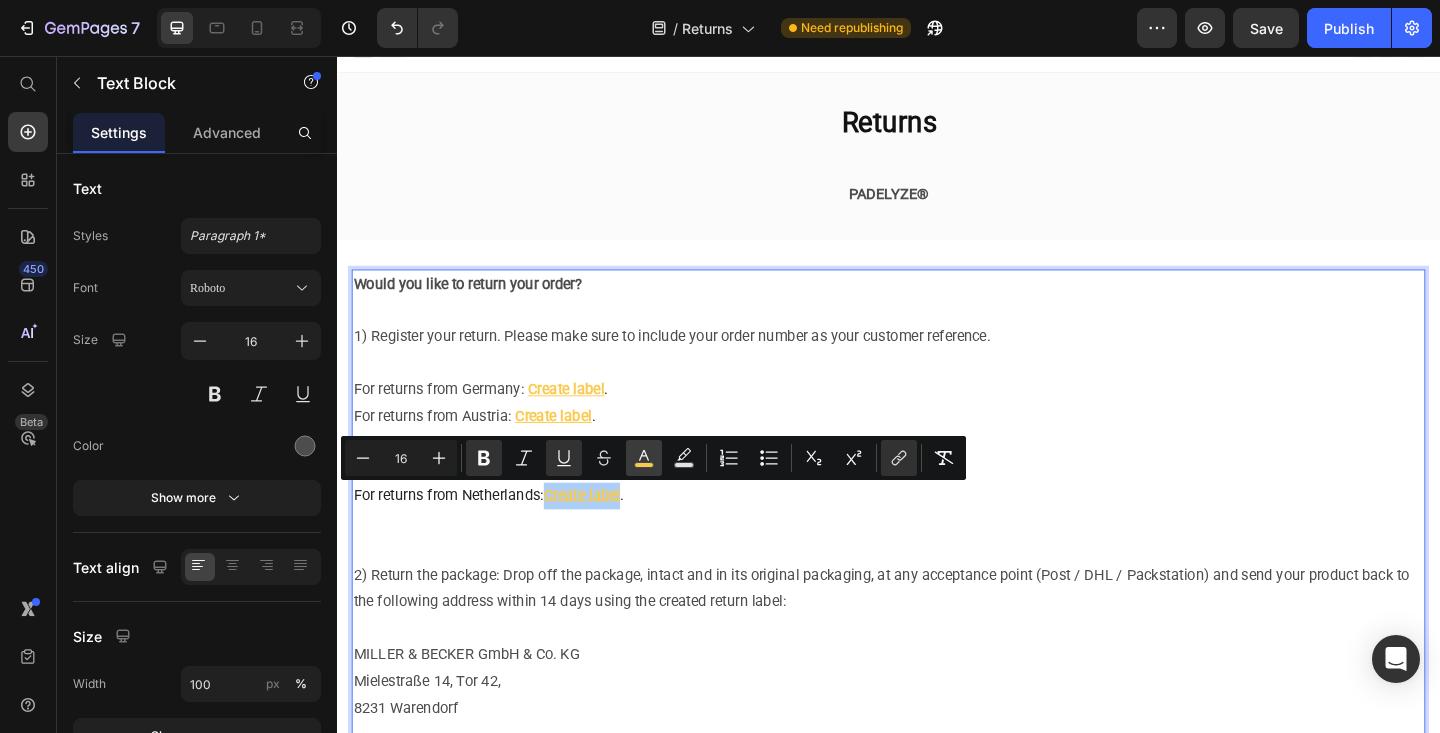 click 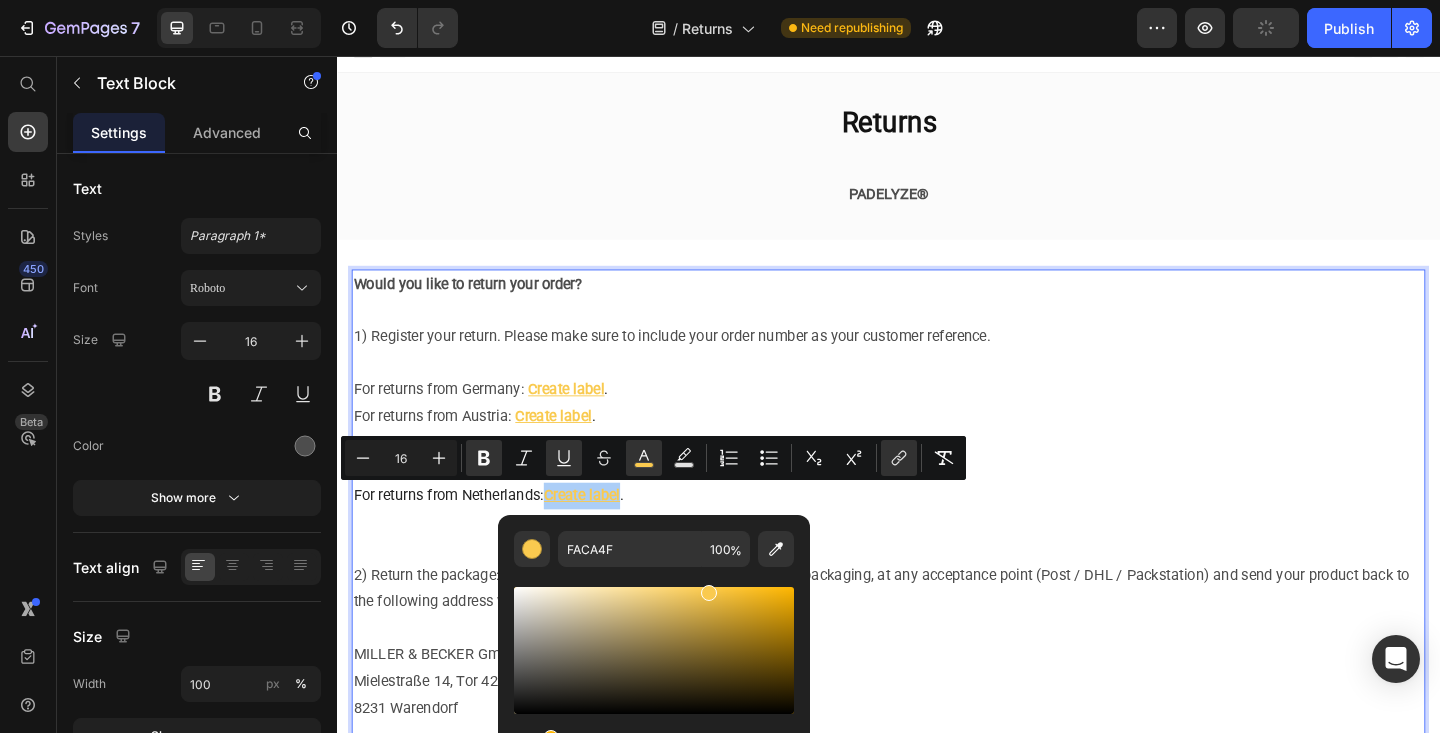 type 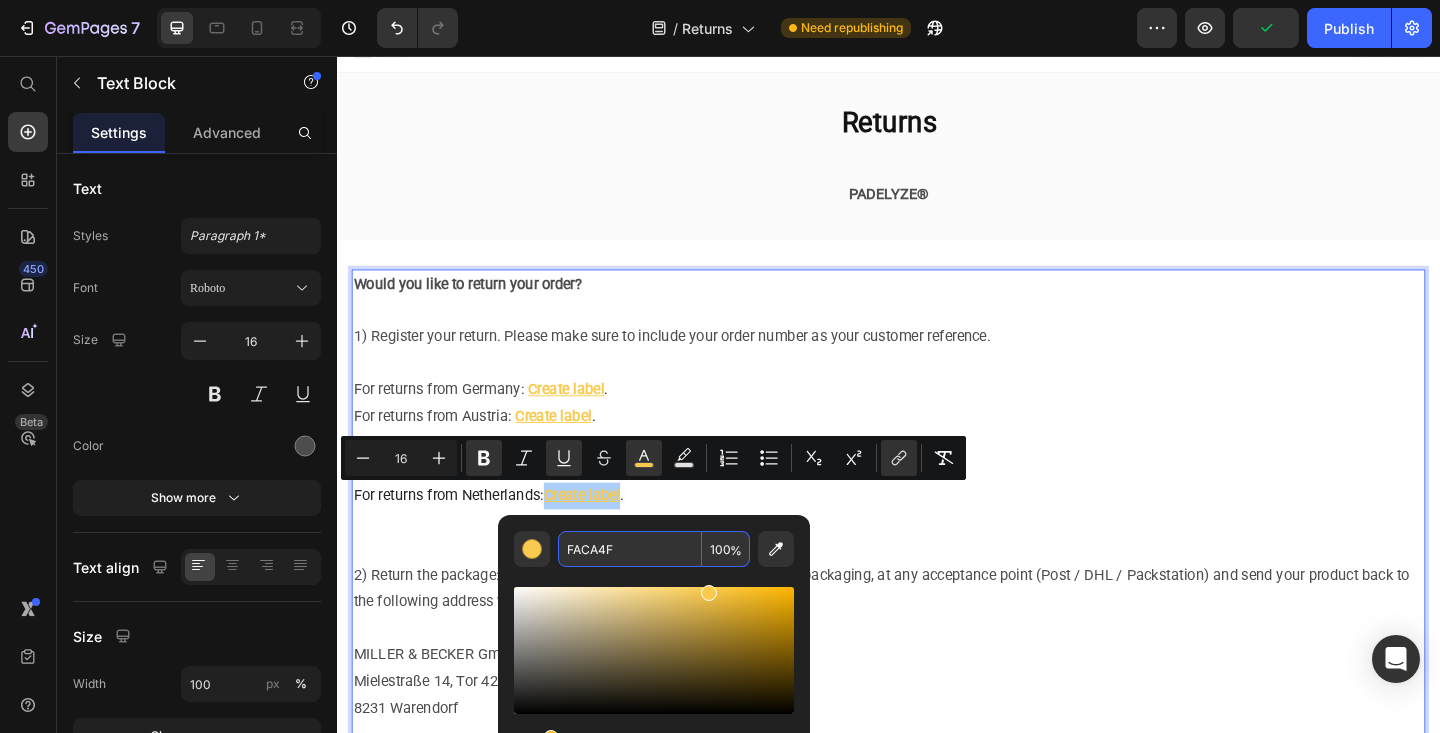 click on "FACA4F" at bounding box center (630, 549) 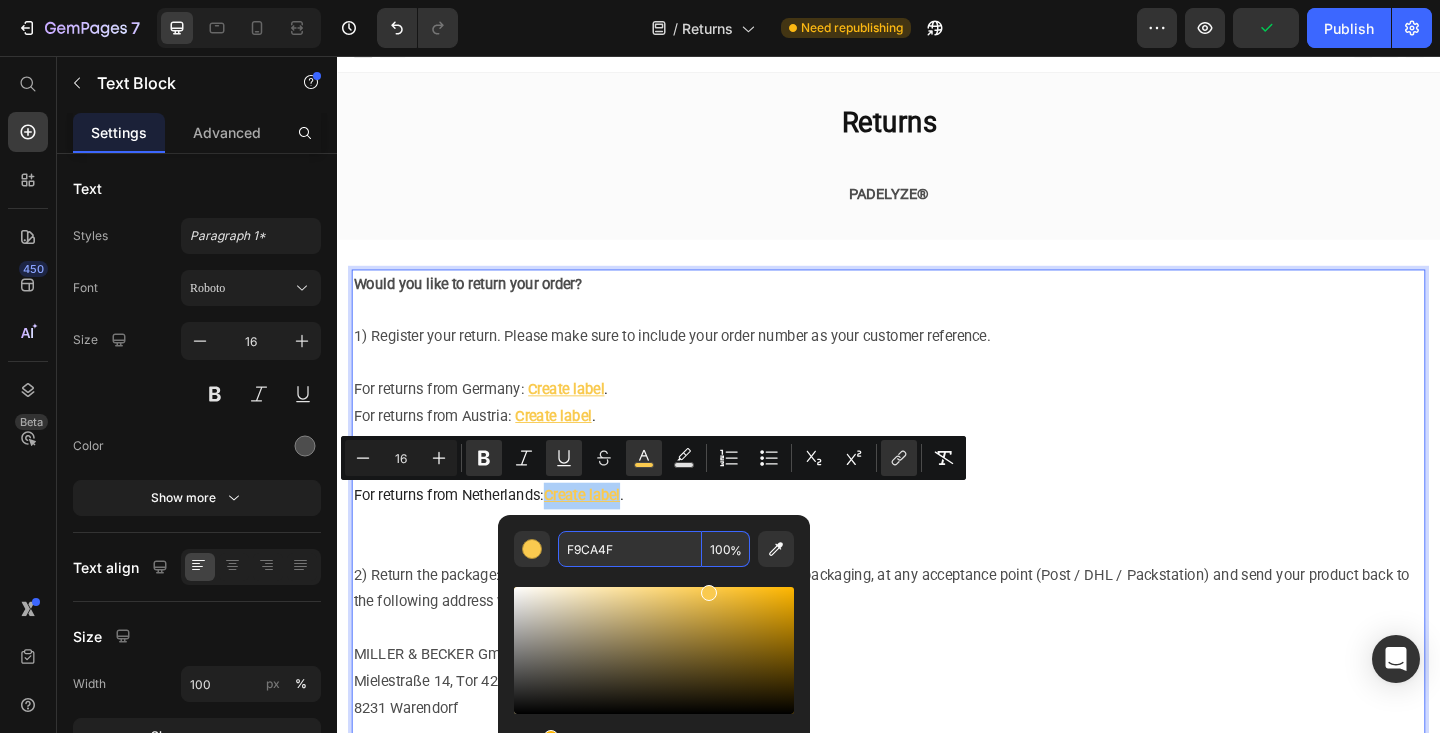 type on "F9CA4F" 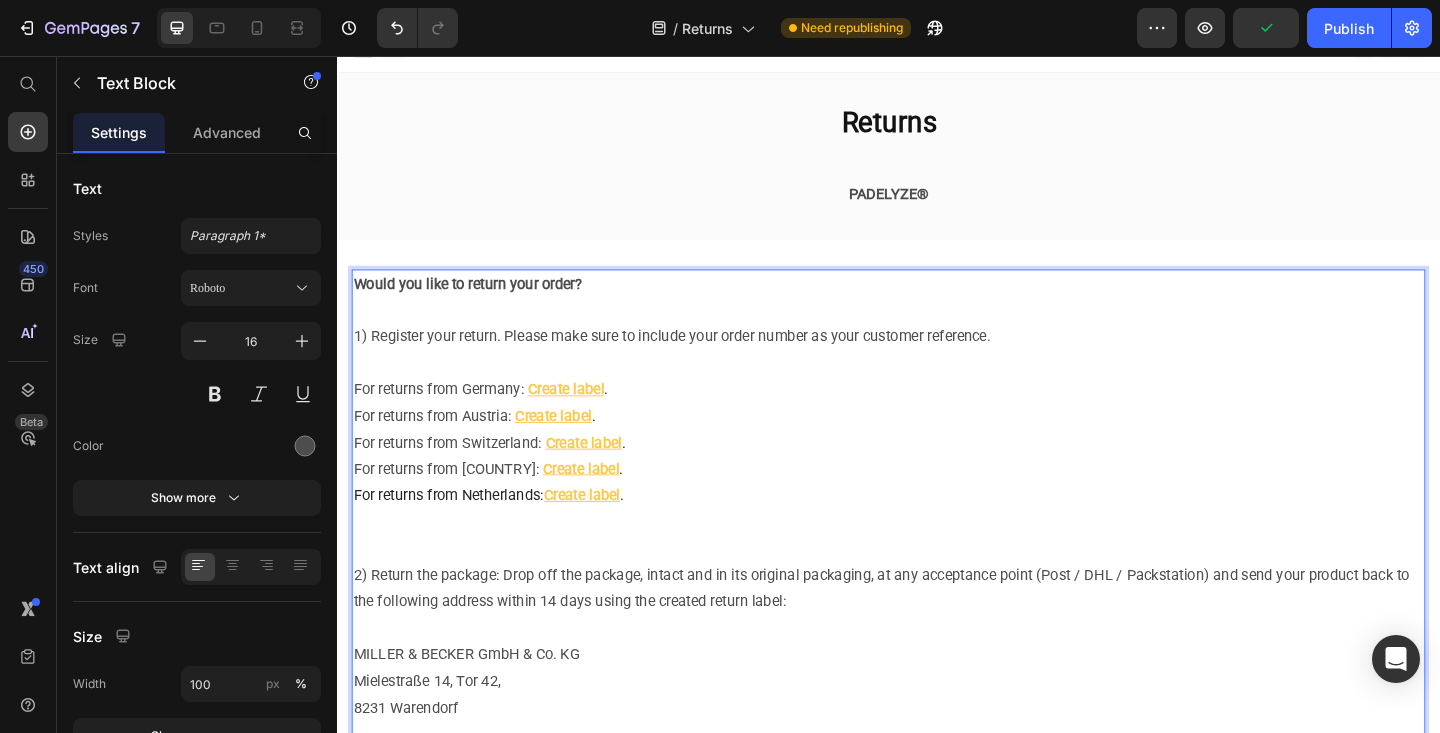 click on "1) Register your return. Please make sure to include your order number as your customer reference." at bounding box center (937, 361) 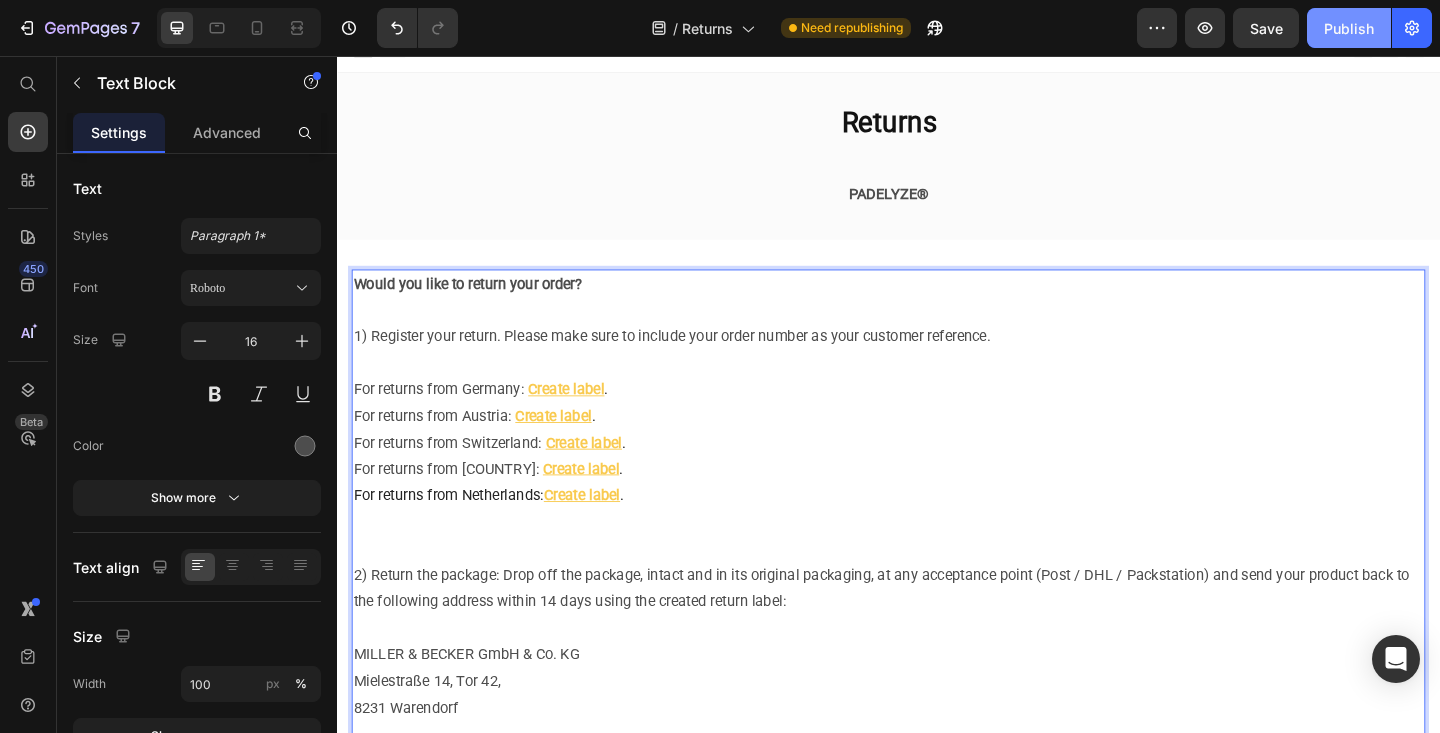 click on "Publish" at bounding box center (1349, 28) 